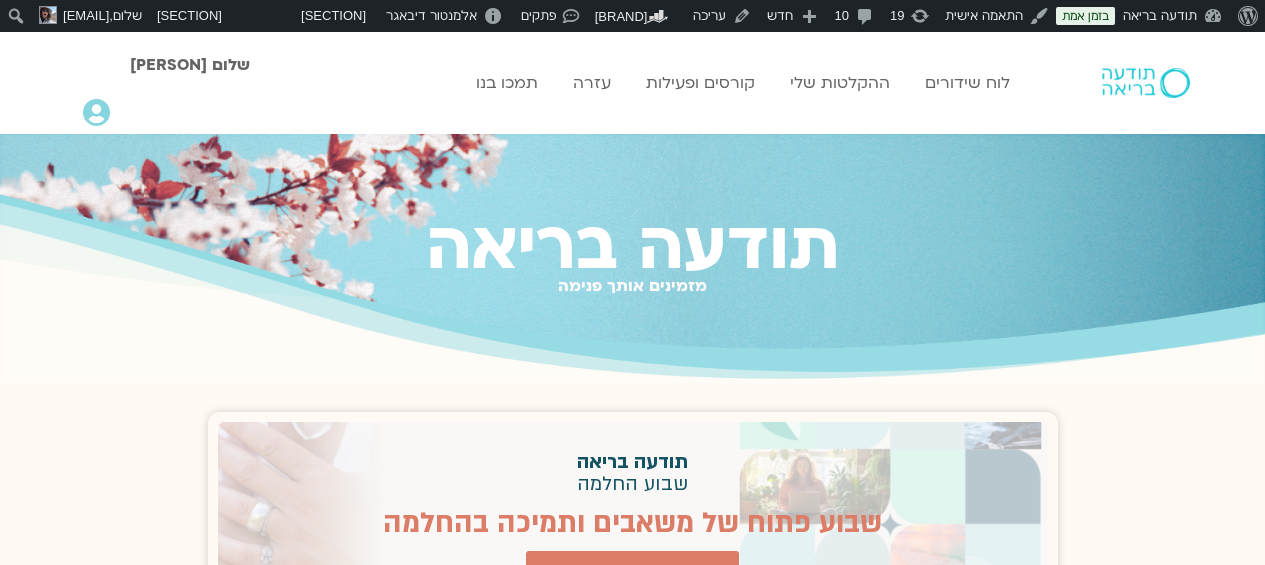 scroll, scrollTop: 0, scrollLeft: 0, axis: both 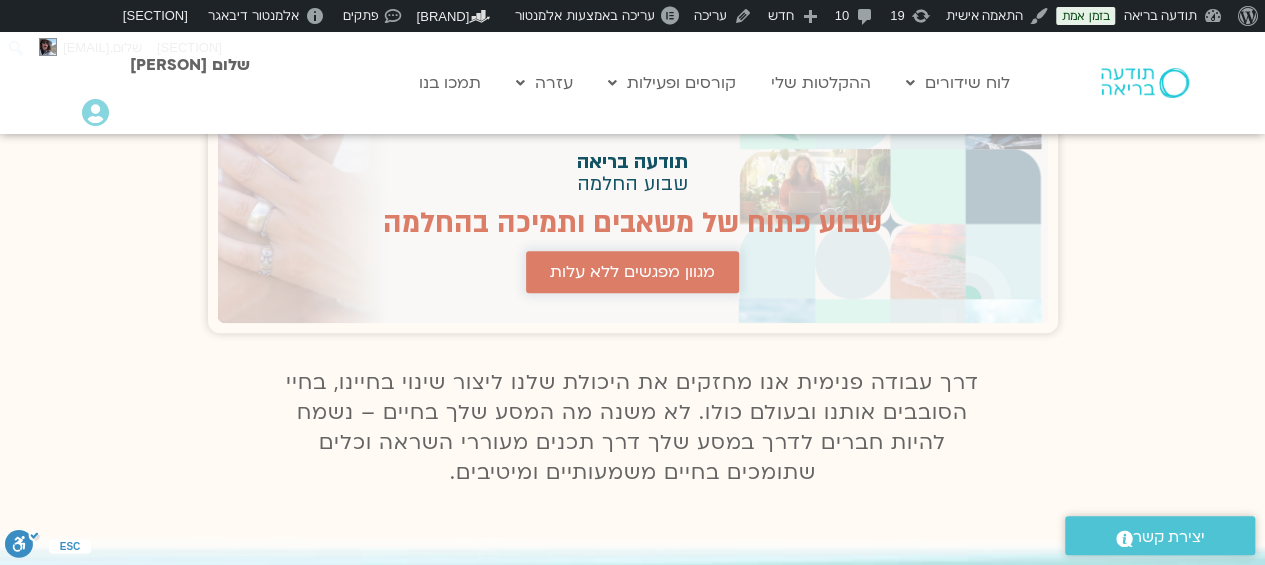 click on "מגוון מפגשים ללא עלות" at bounding box center (632, 272) 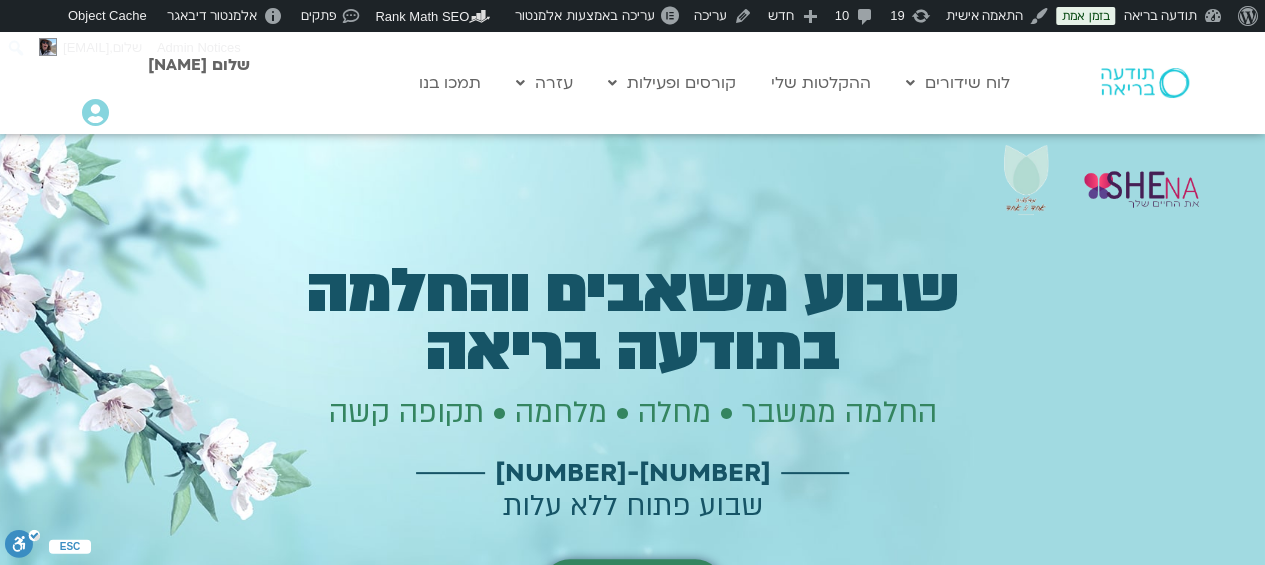 scroll, scrollTop: 291, scrollLeft: 0, axis: vertical 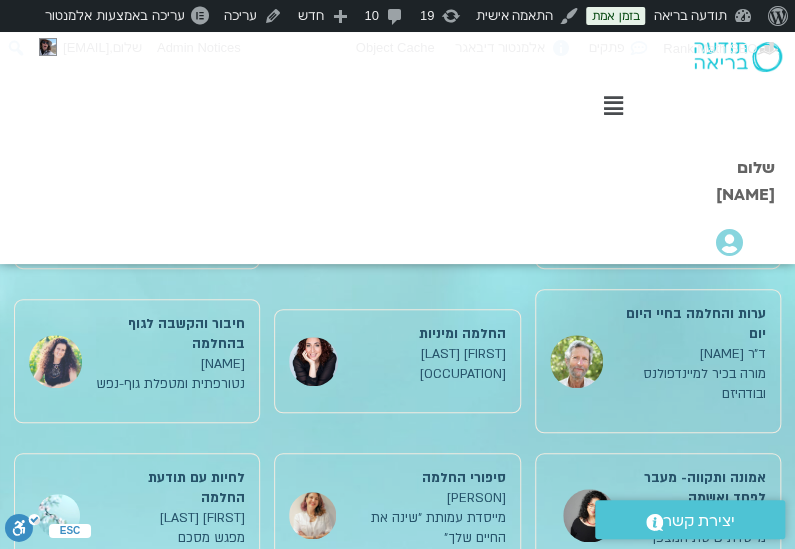 drag, startPoint x: 510, startPoint y: 331, endPoint x: 449, endPoint y: 394, distance: 87.69264 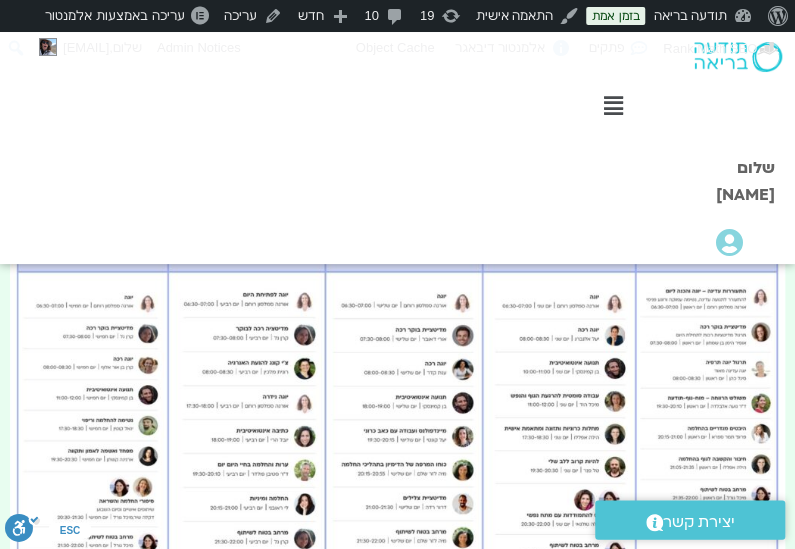 scroll, scrollTop: 3400, scrollLeft: 0, axis: vertical 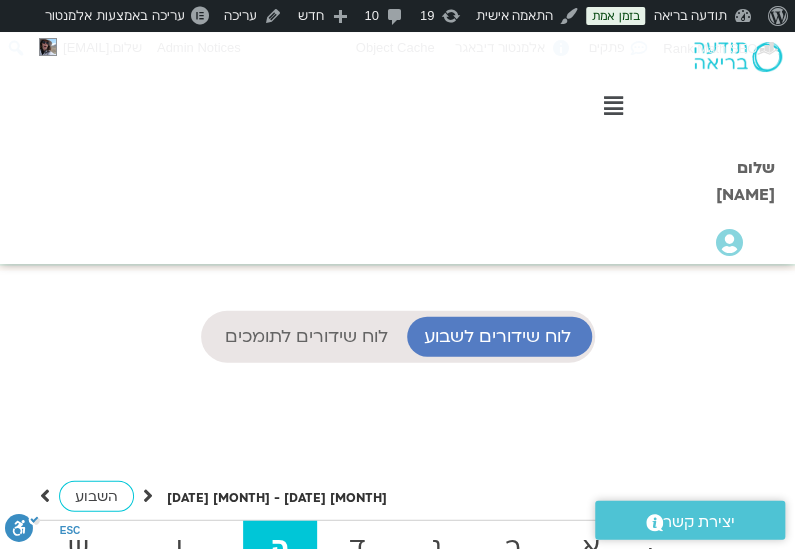 click on "לוח שידורים לתומכים" at bounding box center [306, 337] 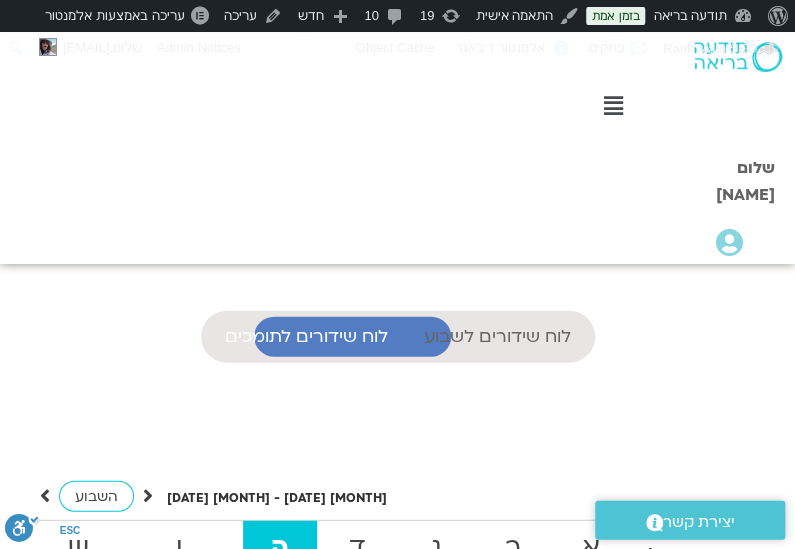 scroll, scrollTop: 16, scrollLeft: 0, axis: vertical 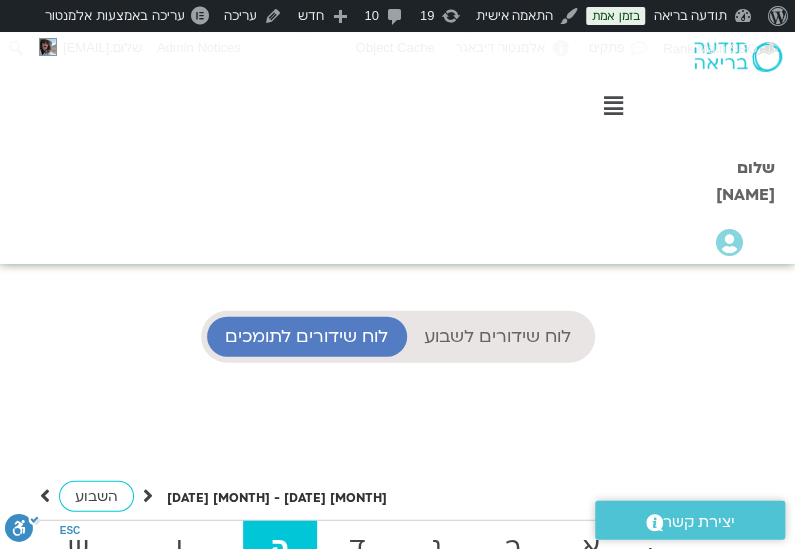 click on "לוח שידורים לשבוע" at bounding box center [497, 337] 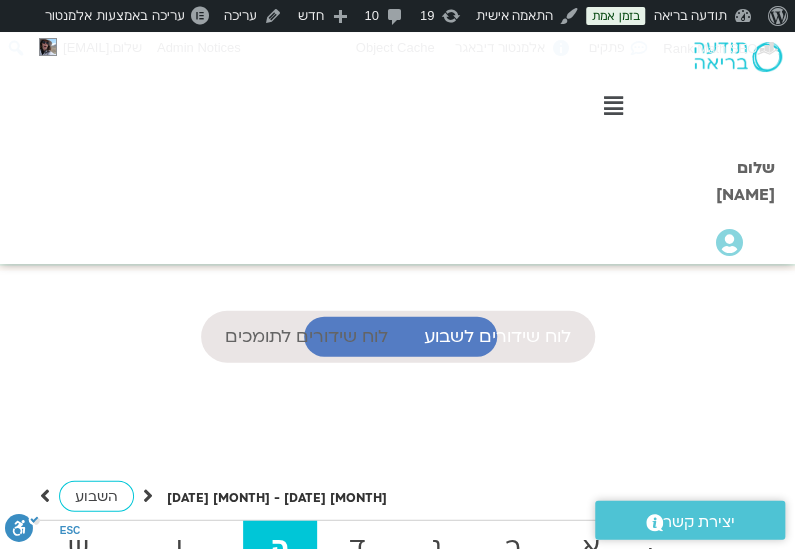 scroll, scrollTop: 722, scrollLeft: 0, axis: vertical 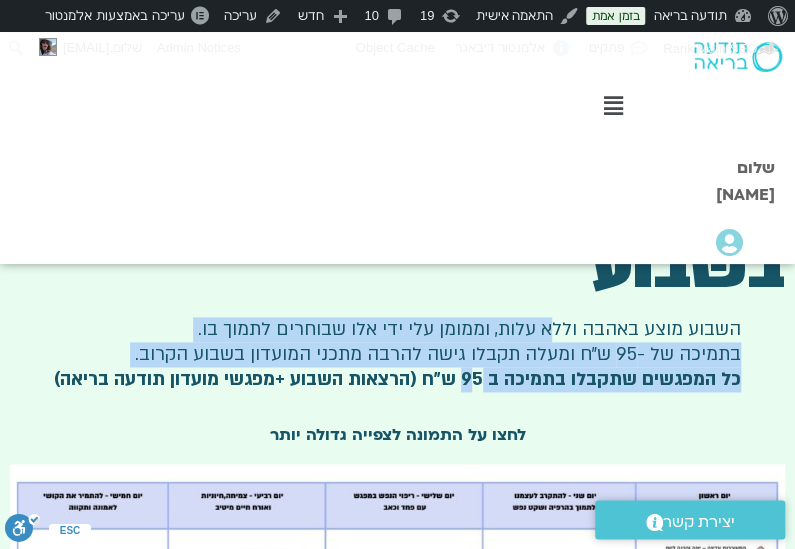 drag, startPoint x: 550, startPoint y: 324, endPoint x: 475, endPoint y: 387, distance: 97.94897 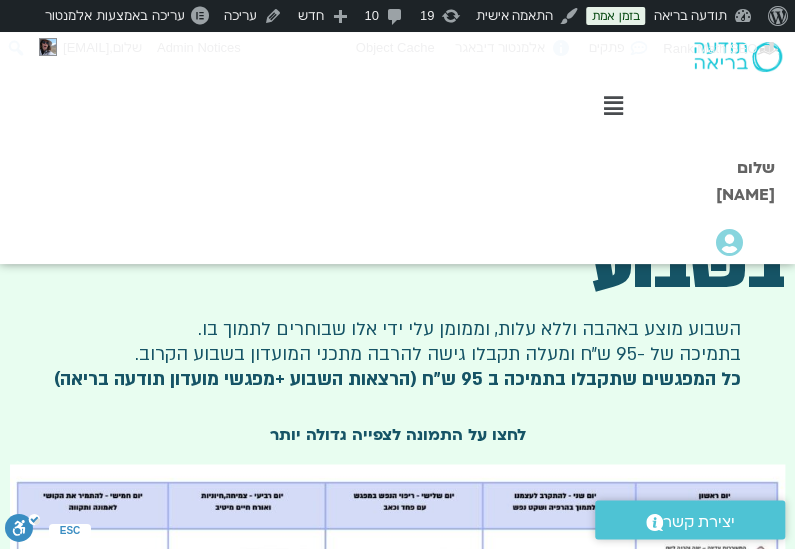 click on "השבוע מוצע באהבה וללא עלות, וממומן עלי ידי אלו שבוחרים לתמוך בו.  בתמיכה של -95 ש״ח ומעלה תקבלו גישה להרבה מתכני המועדון בשבוע הקרוב.  כל המפגשים שתקבלו בתמיכה ב 95 ש״ח (הרצאות השבוע +מפגשי מועדון תודעה בריאה)" at bounding box center (397, 354) 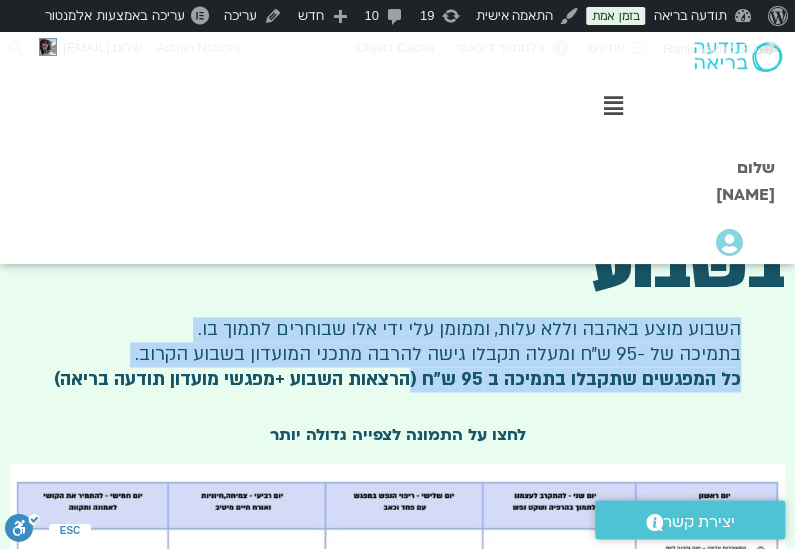 drag, startPoint x: 604, startPoint y: 315, endPoint x: 415, endPoint y: 384, distance: 201.20139 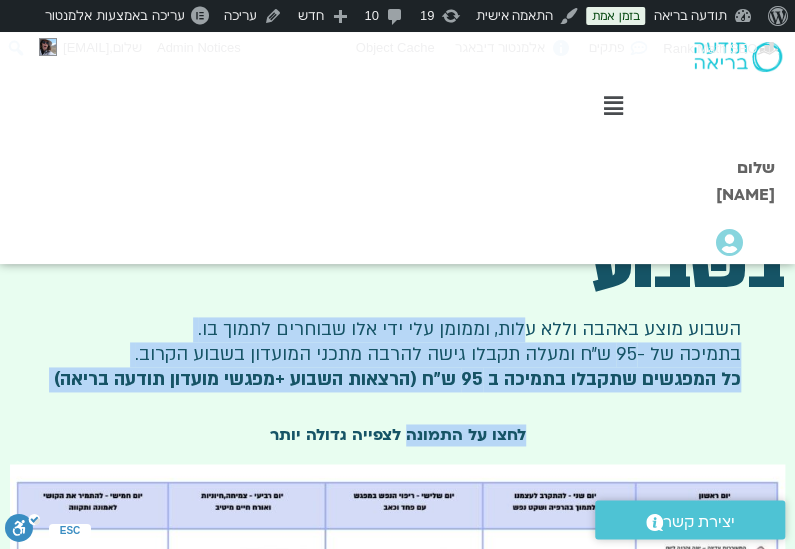 drag, startPoint x: 524, startPoint y: 329, endPoint x: 416, endPoint y: 439, distance: 154.15576 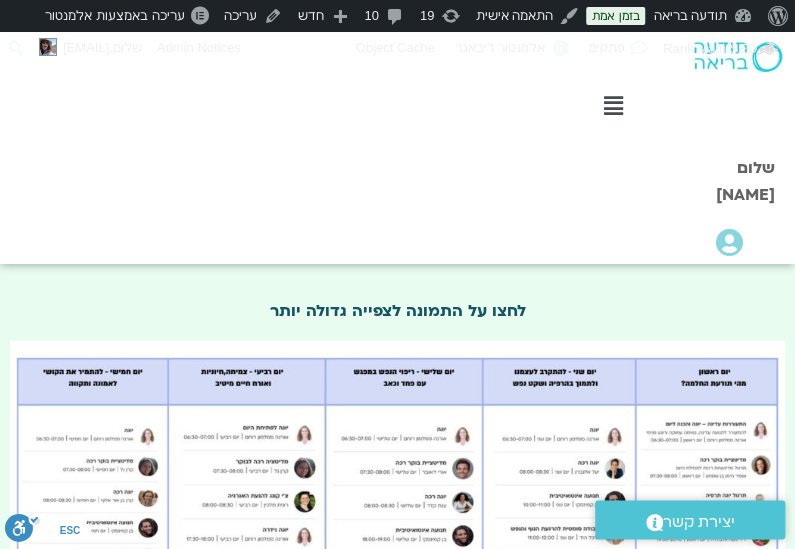 scroll, scrollTop: 3300, scrollLeft: 0, axis: vertical 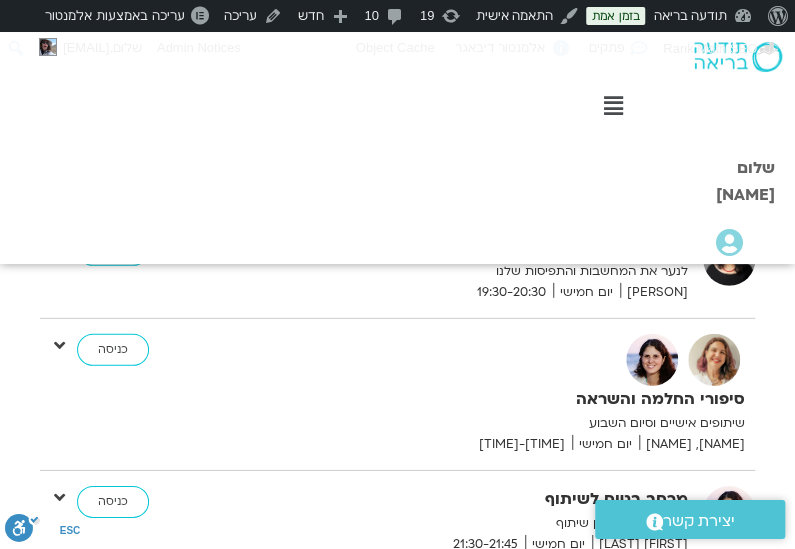 click at bounding box center [776, 362] 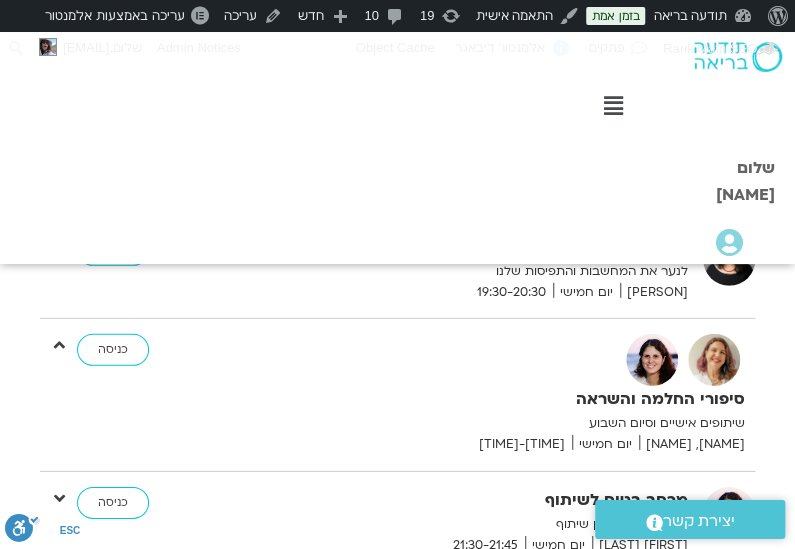 scroll, scrollTop: 12, scrollLeft: 0, axis: vertical 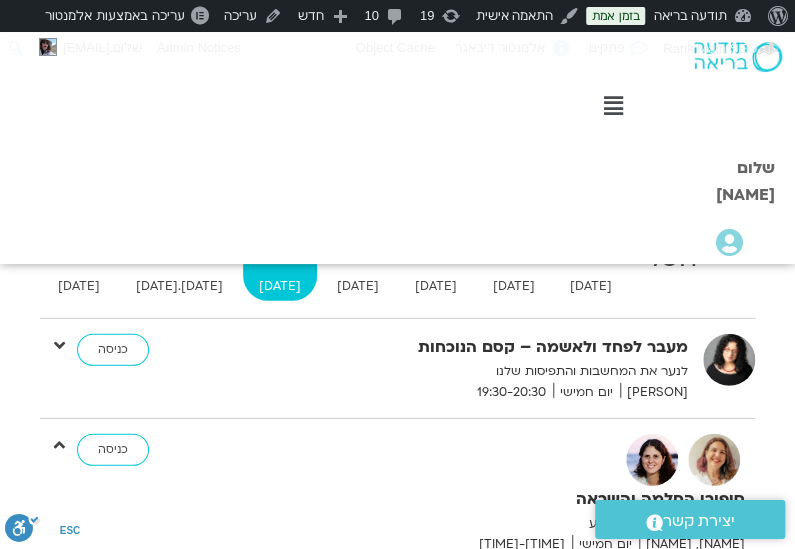 click at bounding box center [776, 462] 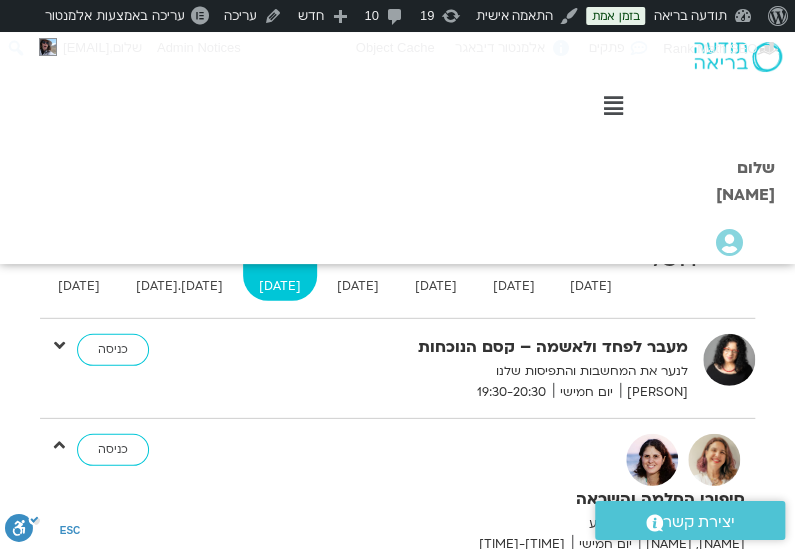 scroll, scrollTop: 1035, scrollLeft: 0, axis: vertical 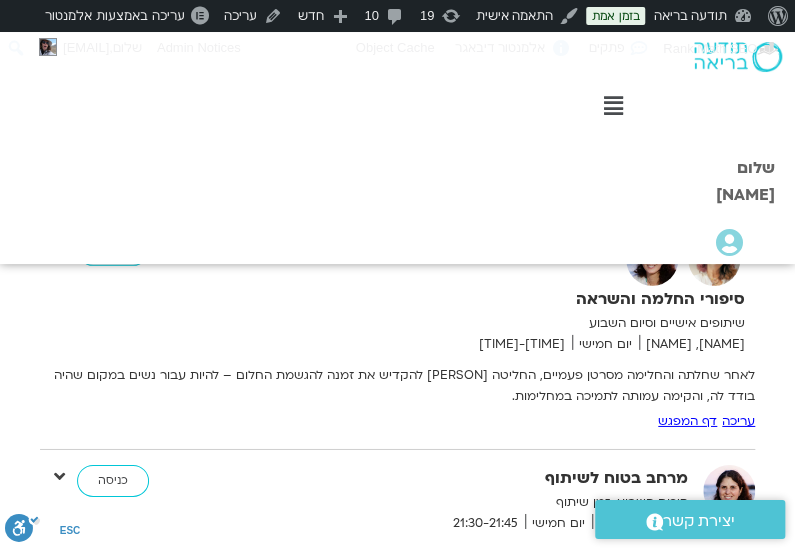 click on "•••••" at bounding box center [738, 421] 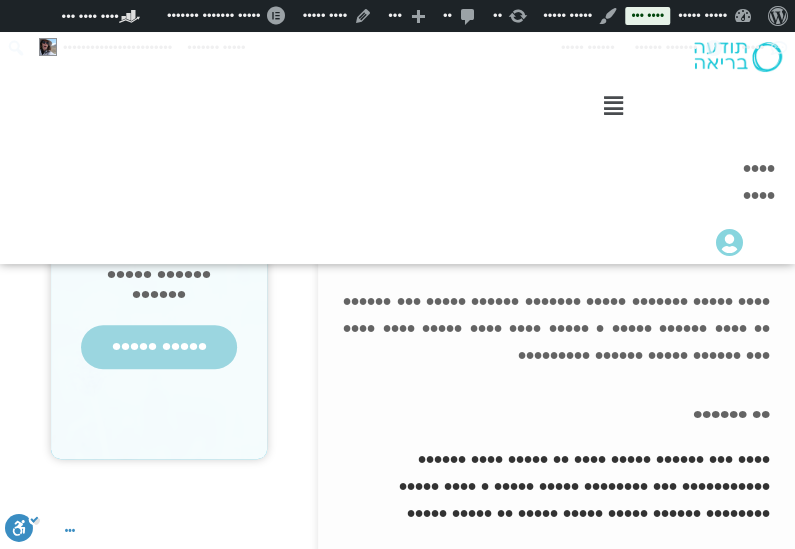 scroll, scrollTop: 0, scrollLeft: 0, axis: both 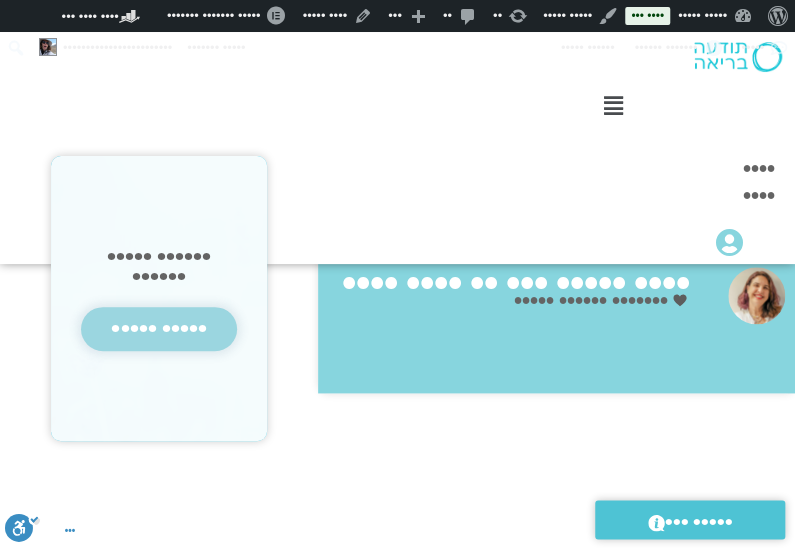 click on "הרשמה למפגש" at bounding box center (158, 329) 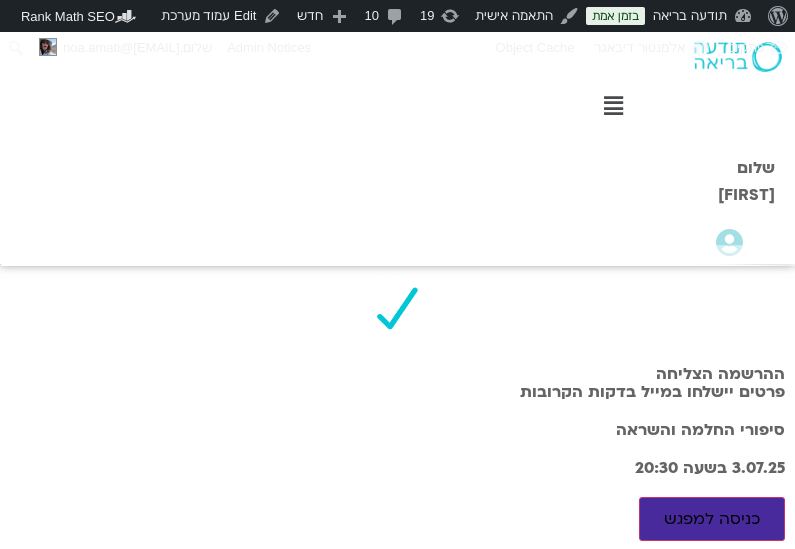 scroll, scrollTop: 0, scrollLeft: 0, axis: both 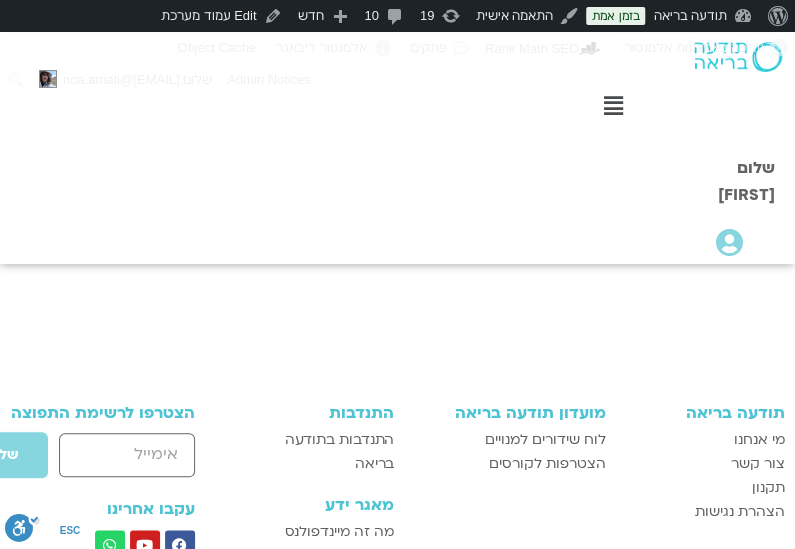 click on "הוספה ליומן" at bounding box center (387, 182) 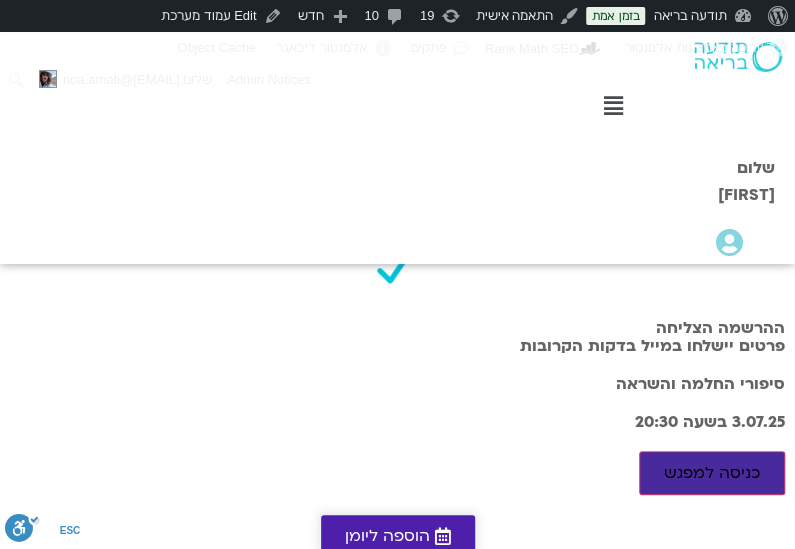scroll, scrollTop: 0, scrollLeft: 0, axis: both 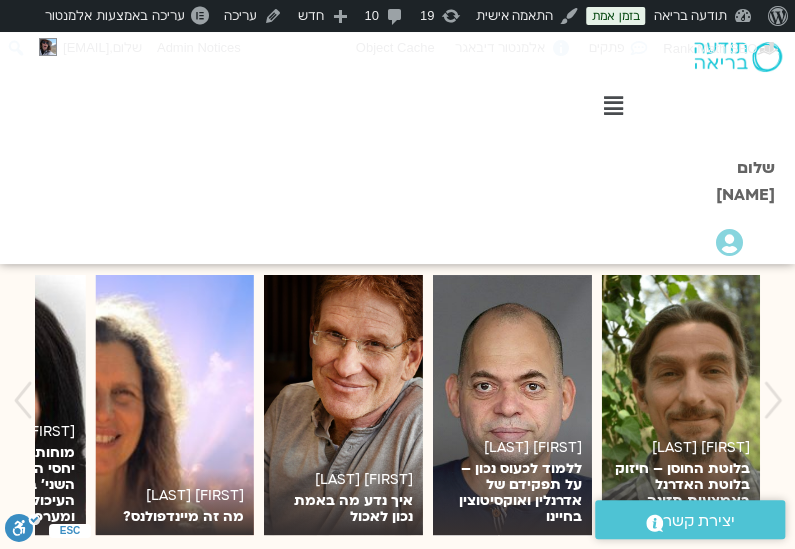 click at bounding box center (45, 884) 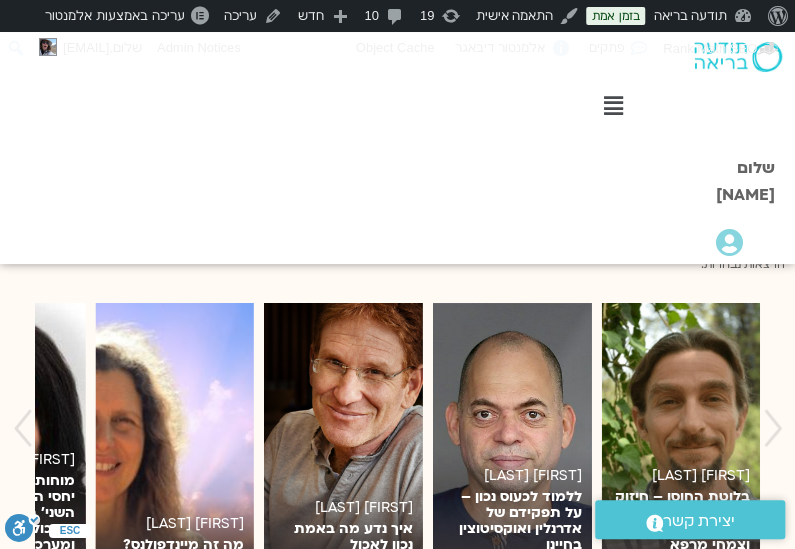 scroll, scrollTop: 2300, scrollLeft: 0, axis: vertical 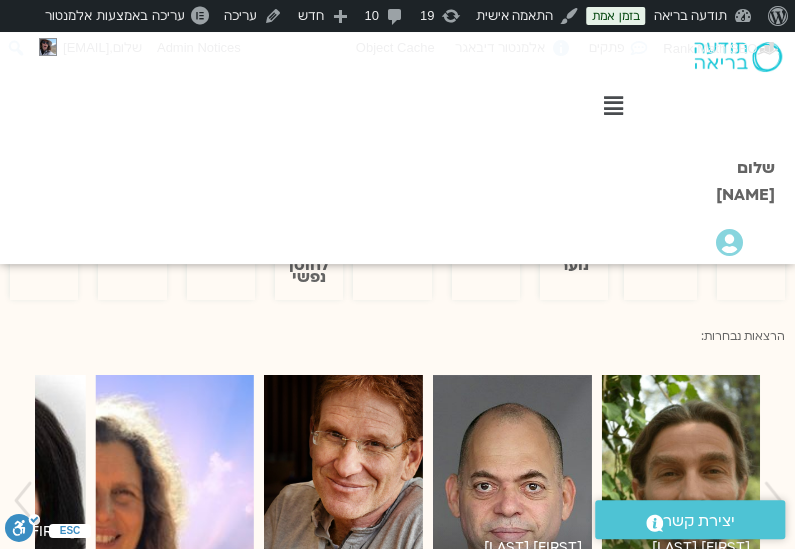 click on "ג" at bounding box center (671, 1046) 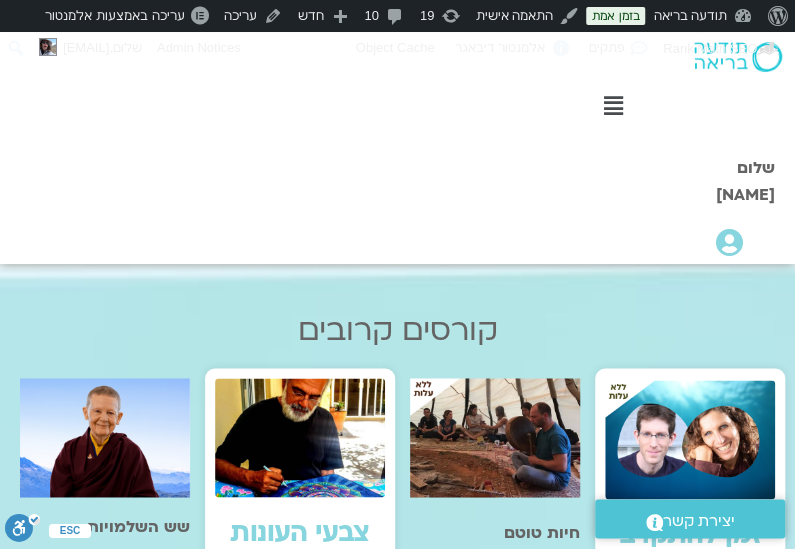 scroll, scrollTop: 800, scrollLeft: 0, axis: vertical 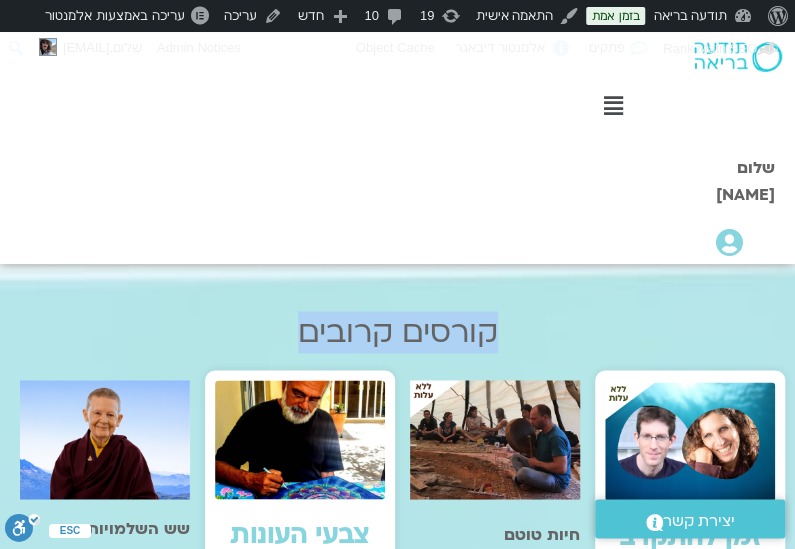 drag, startPoint x: 500, startPoint y: 317, endPoint x: 289, endPoint y: 315, distance: 211.00948 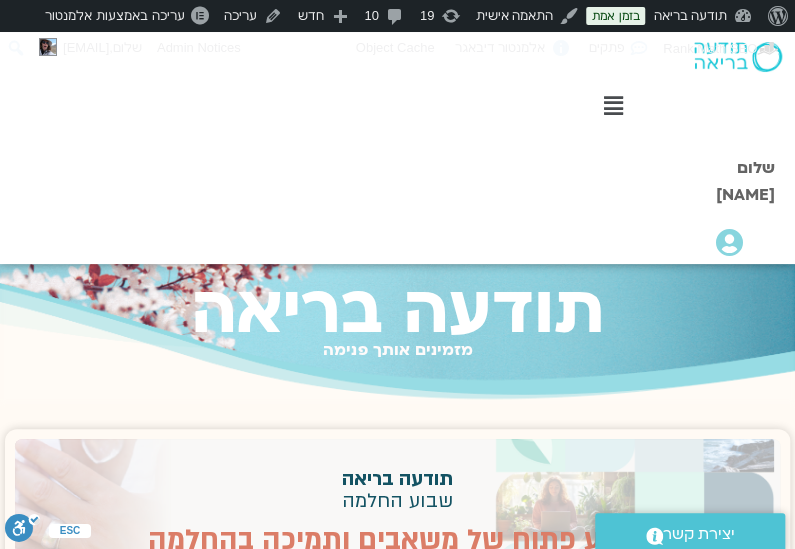 scroll, scrollTop: 0, scrollLeft: 0, axis: both 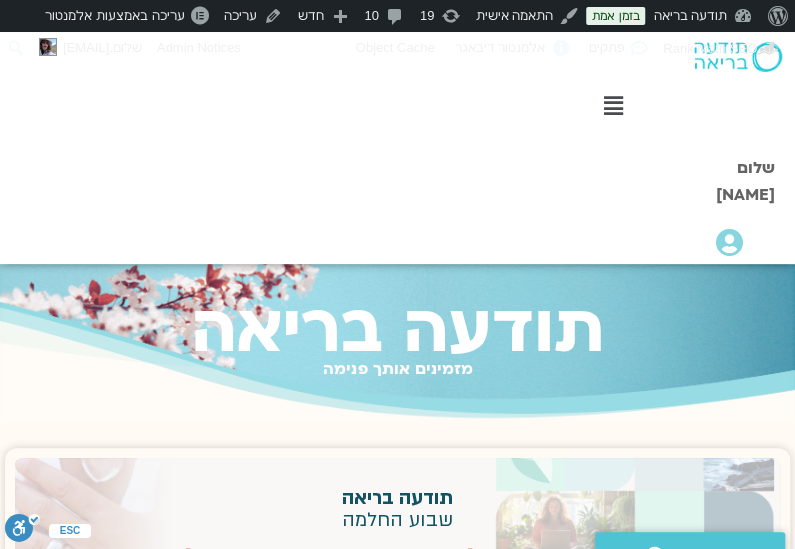 click on "תודעה  בריאה" at bounding box center [397, 329] 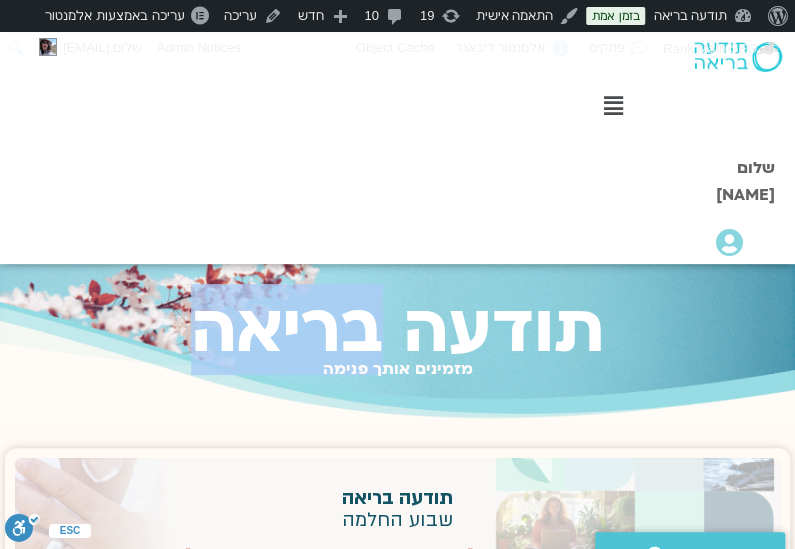click on "תודעה  בריאה" at bounding box center [397, 329] 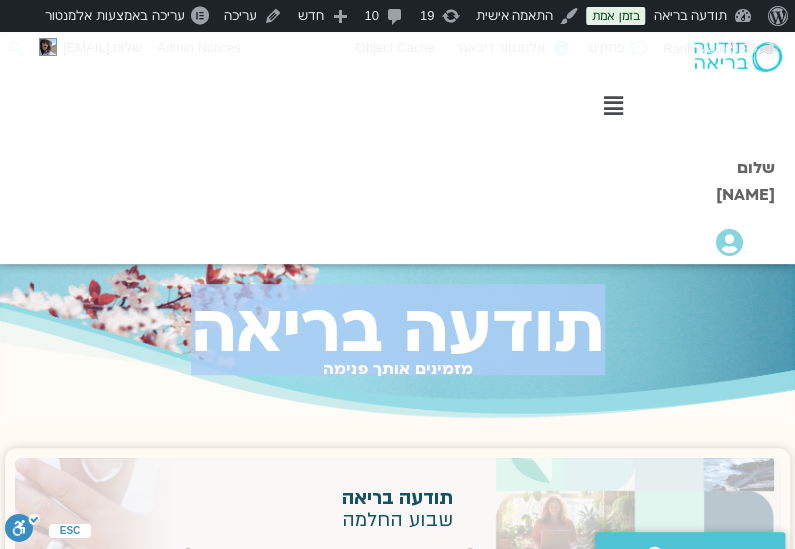 click on "תודעה  בריאה" at bounding box center [397, 329] 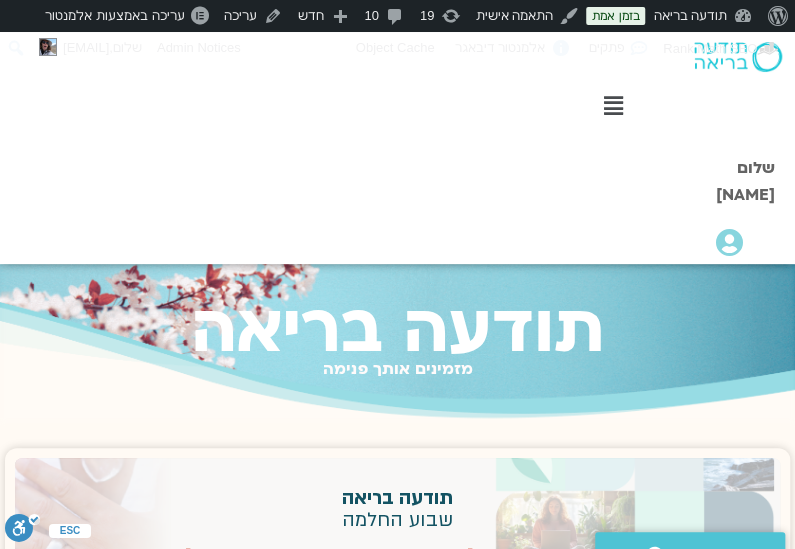click at bounding box center [612, 106] 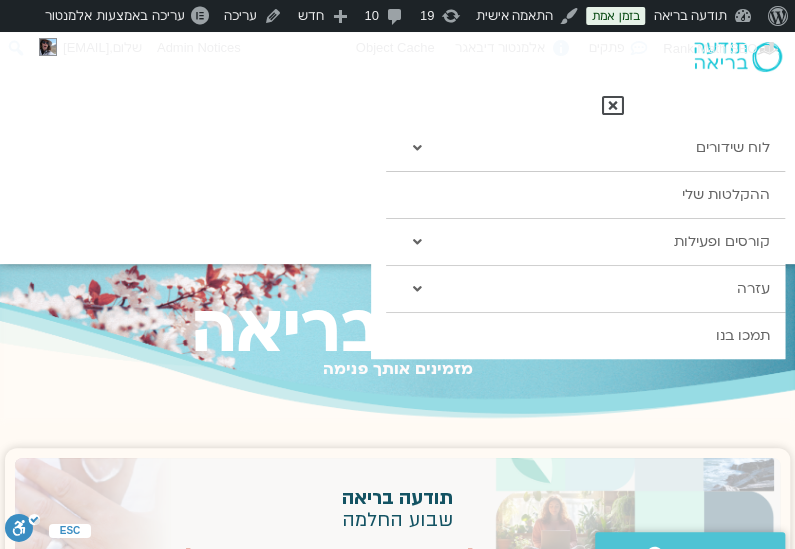 click at bounding box center (416, 242) 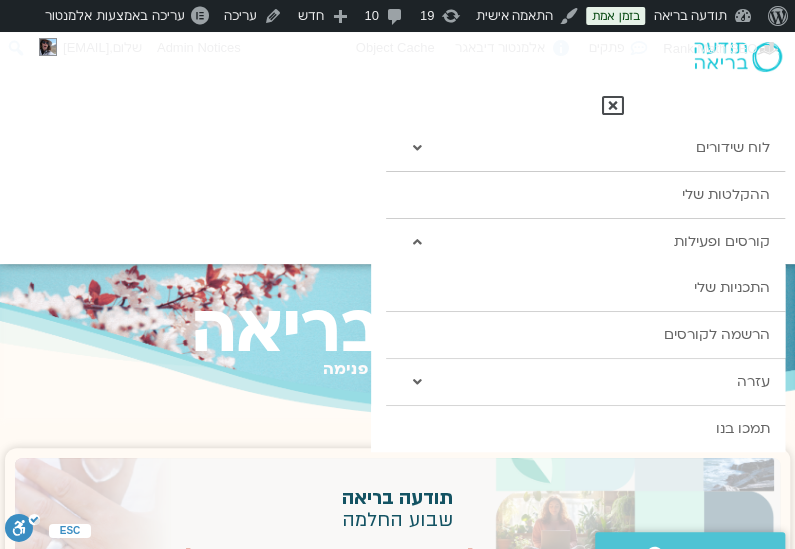 click at bounding box center (416, 242) 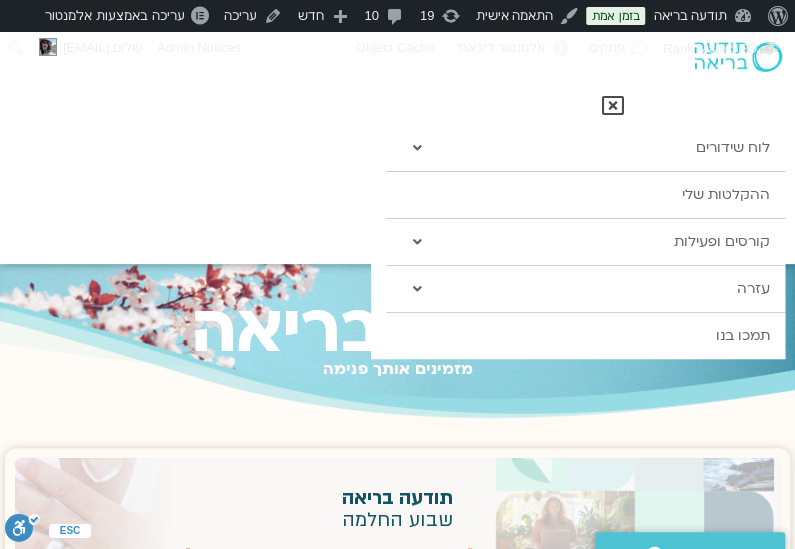 click on "תודעה  בריאה" at bounding box center [397, 329] 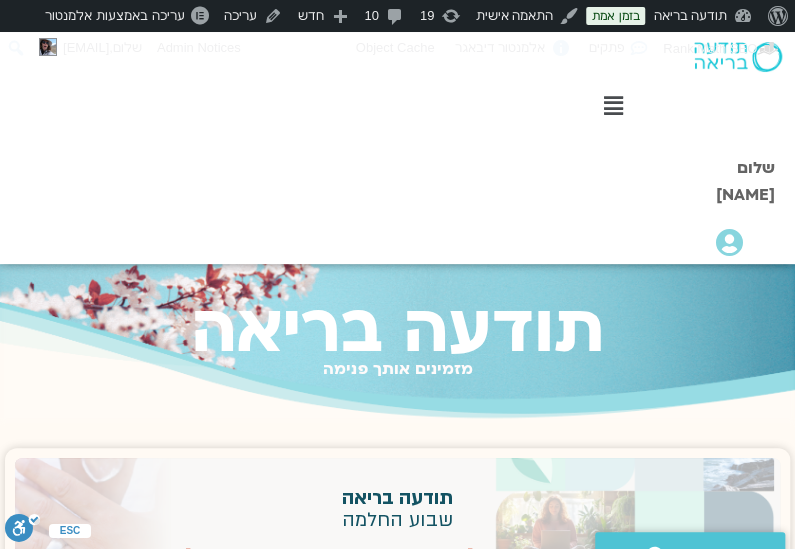 click at bounding box center [612, 106] 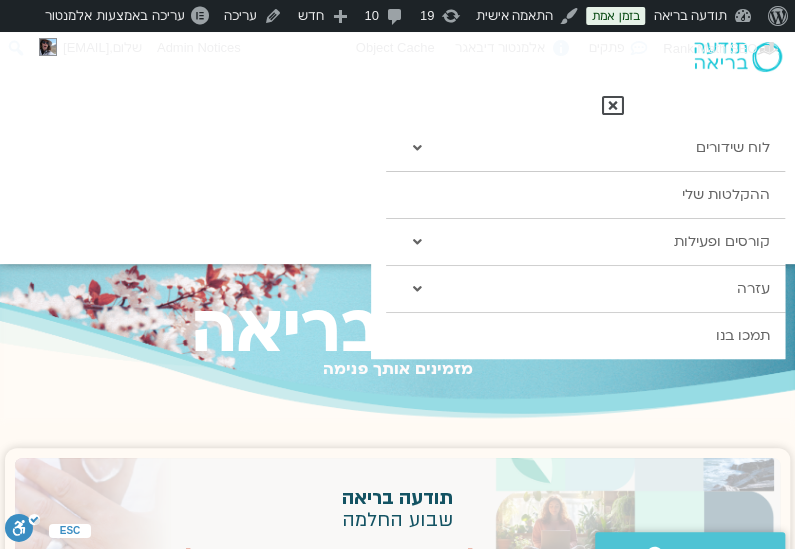 click at bounding box center [613, 106] 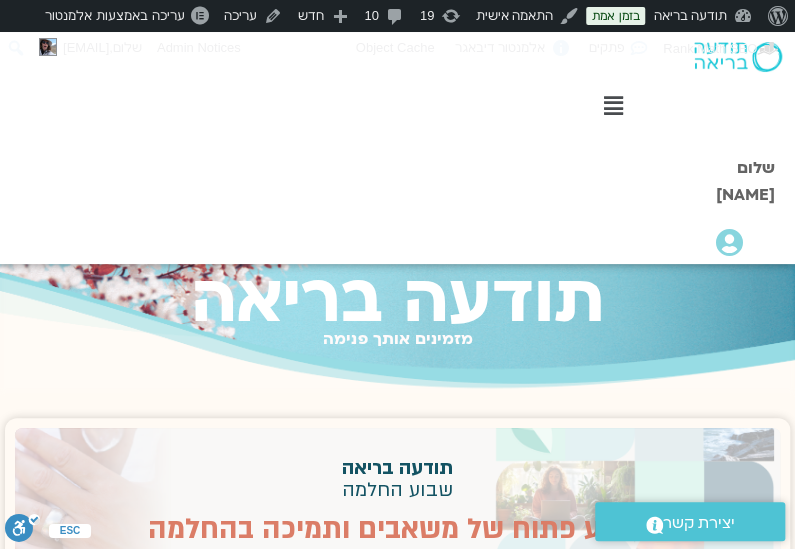 scroll, scrollTop: 0, scrollLeft: 0, axis: both 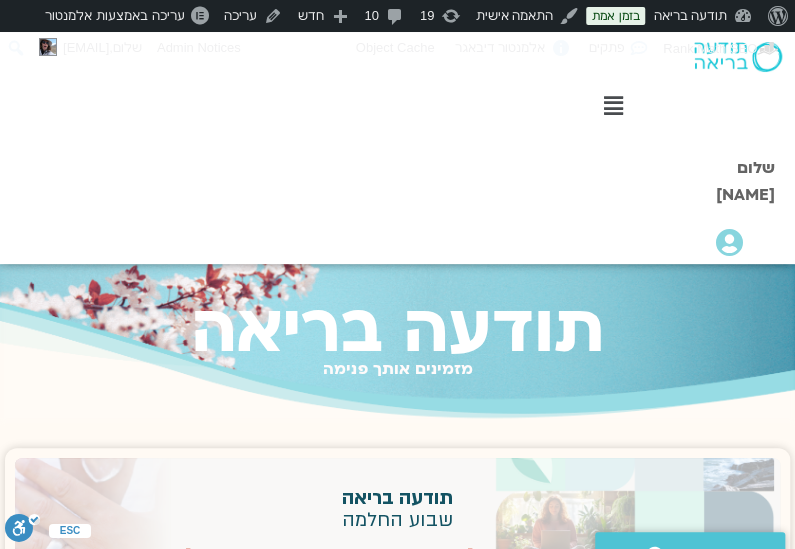 click on "תודעה  בריאה" at bounding box center [397, 329] 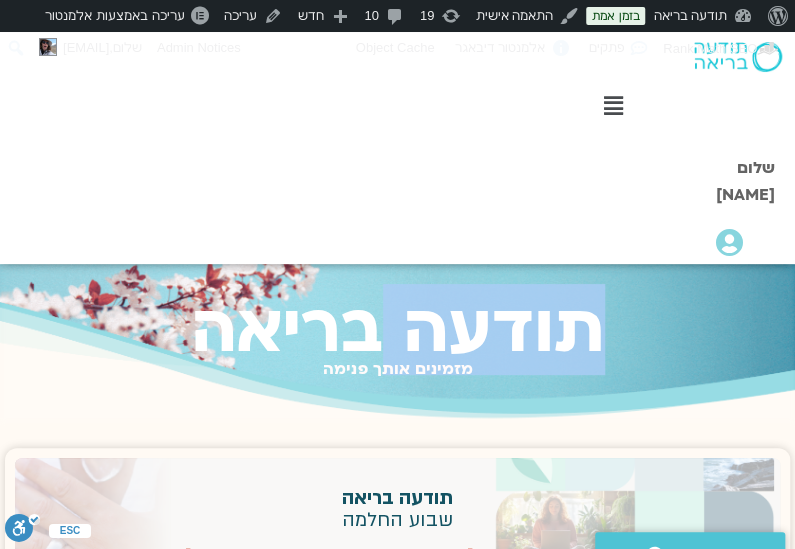 click on "תודעה  בריאה" at bounding box center (397, 329) 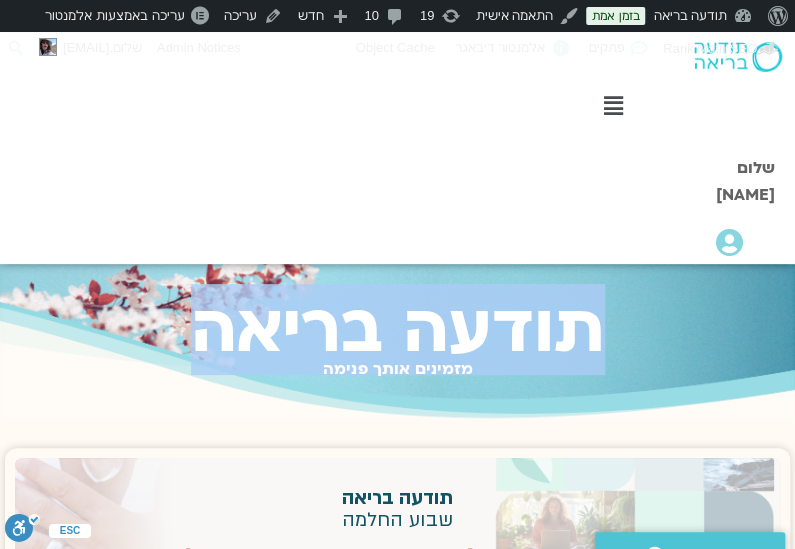 click on "תודעה  בריאה" at bounding box center [397, 329] 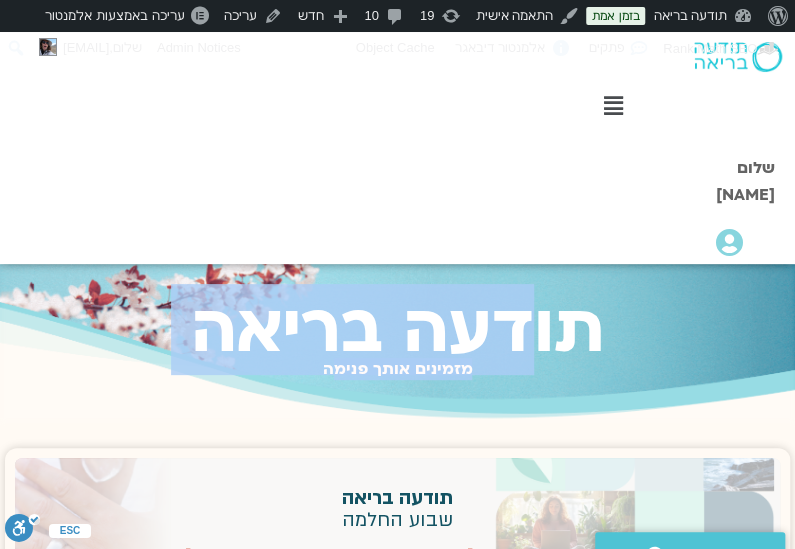 drag, startPoint x: 537, startPoint y: 307, endPoint x: 288, endPoint y: 381, distance: 259.76337 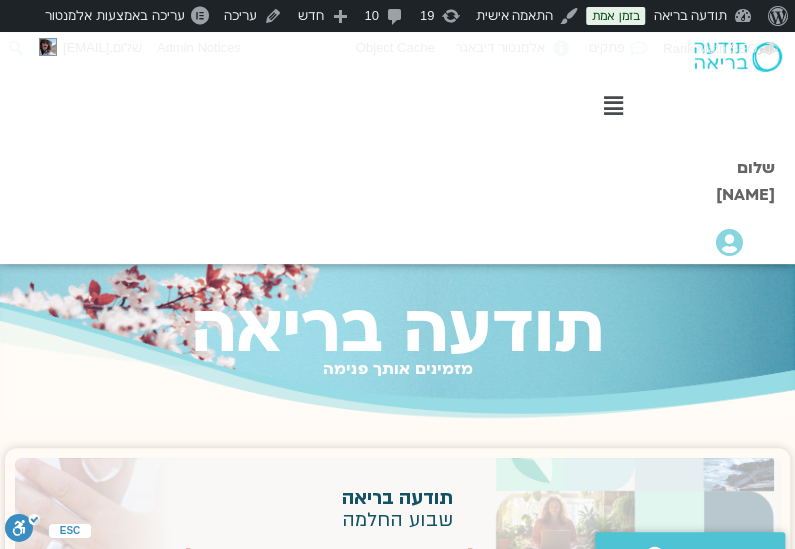 click on "••••••• •••• •••••" at bounding box center [397, 369] 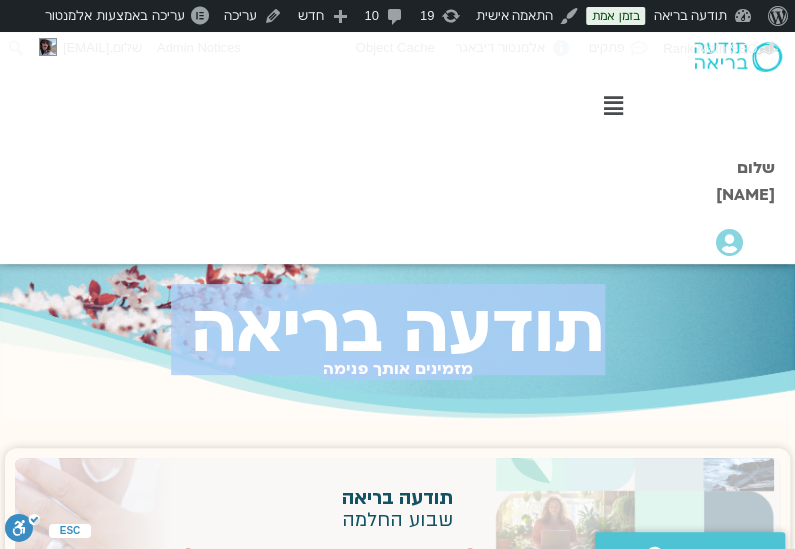 drag, startPoint x: 268, startPoint y: 357, endPoint x: 594, endPoint y: 315, distance: 328.6944 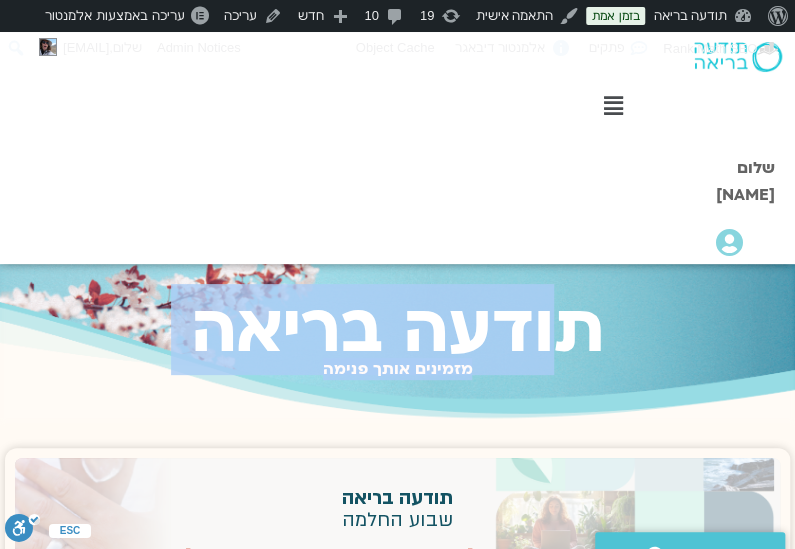 drag, startPoint x: 258, startPoint y: 359, endPoint x: 556, endPoint y: 321, distance: 300.41306 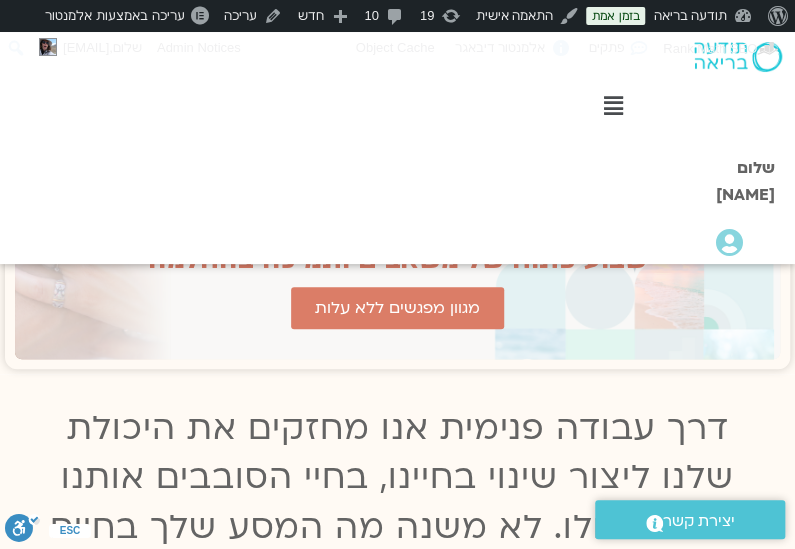 scroll, scrollTop: 200, scrollLeft: 0, axis: vertical 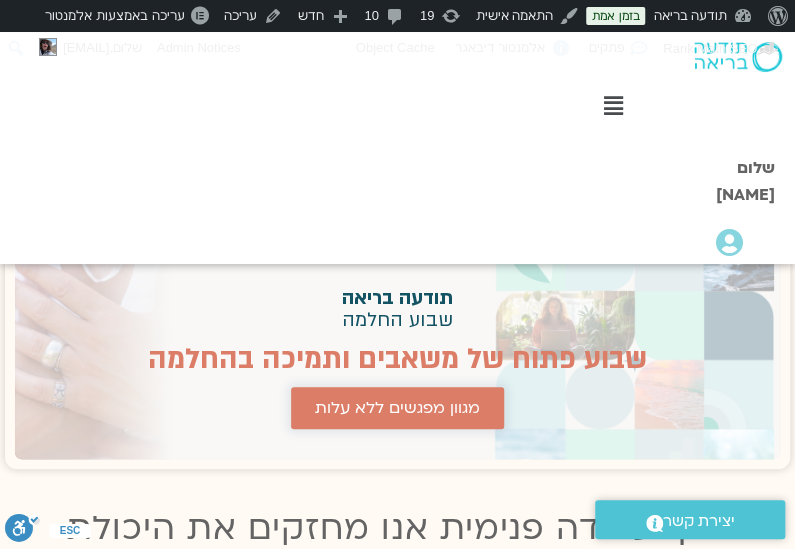 click on "••••• •••••• ••• ••••" at bounding box center [397, 408] 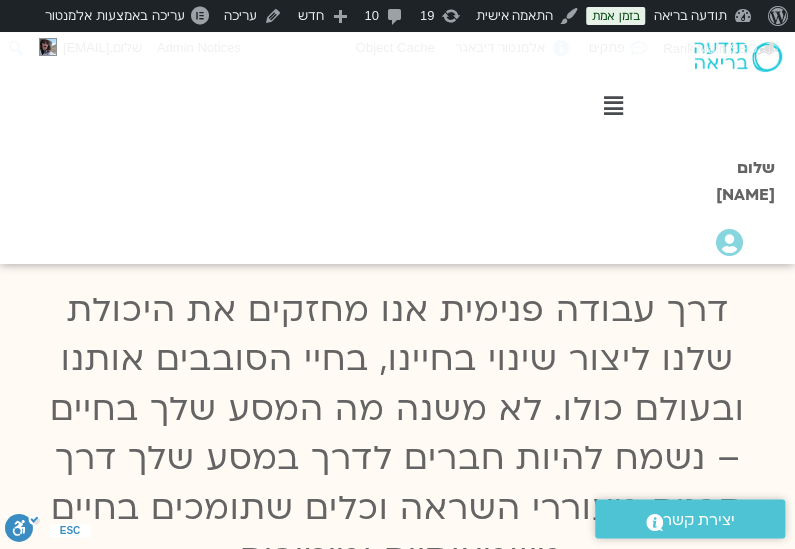scroll, scrollTop: 300, scrollLeft: 0, axis: vertical 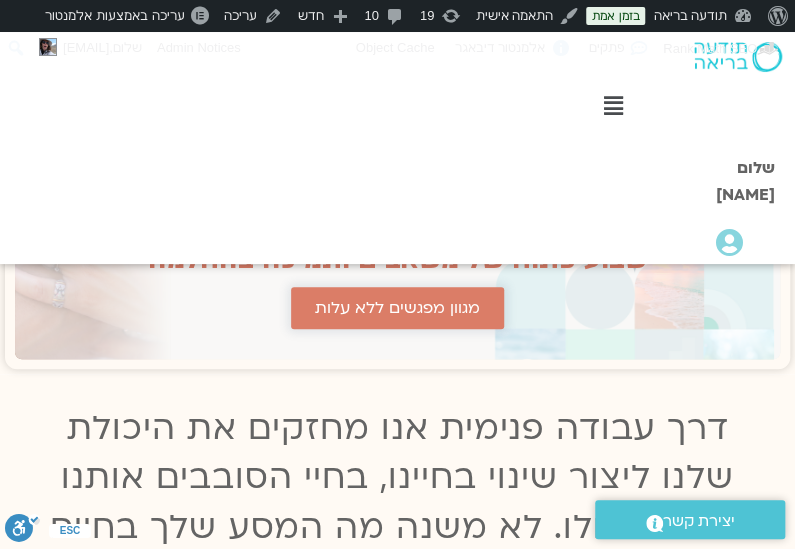 click on "••••• •••••• ••• ••••" at bounding box center [397, 308] 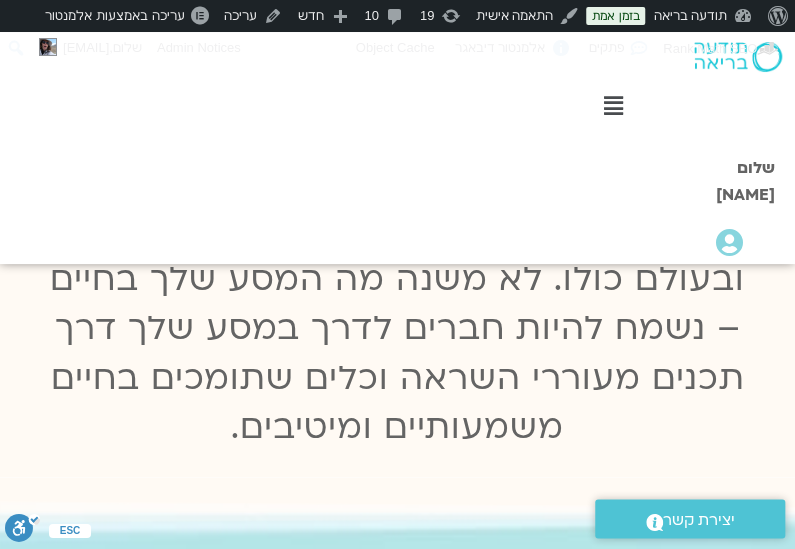 scroll, scrollTop: 300, scrollLeft: 0, axis: vertical 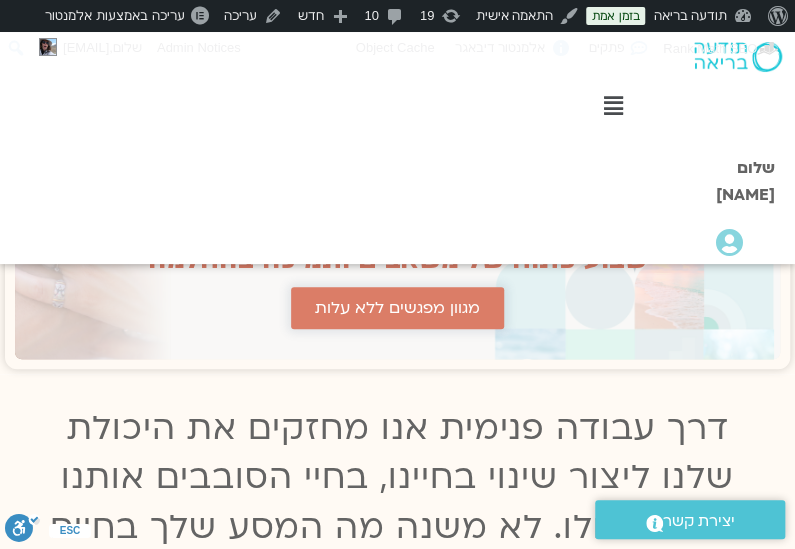 click on "••••• •••••• ••• ••••" at bounding box center [397, 308] 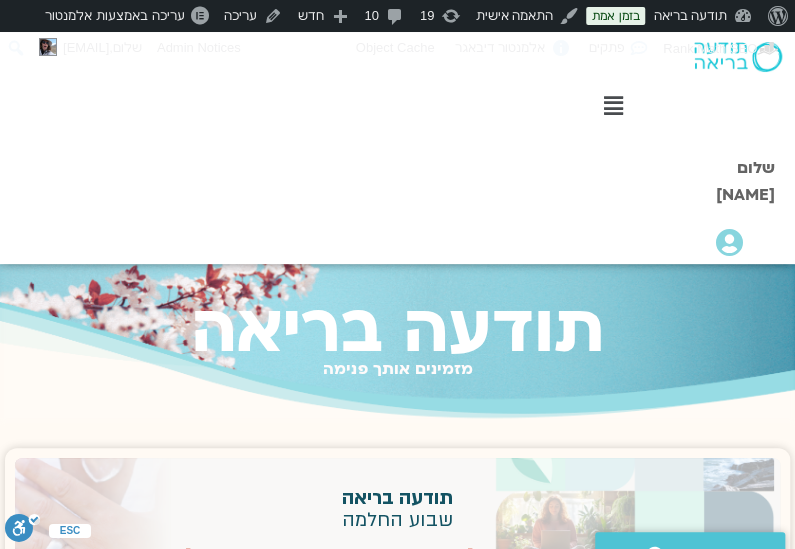 scroll, scrollTop: 300, scrollLeft: 0, axis: vertical 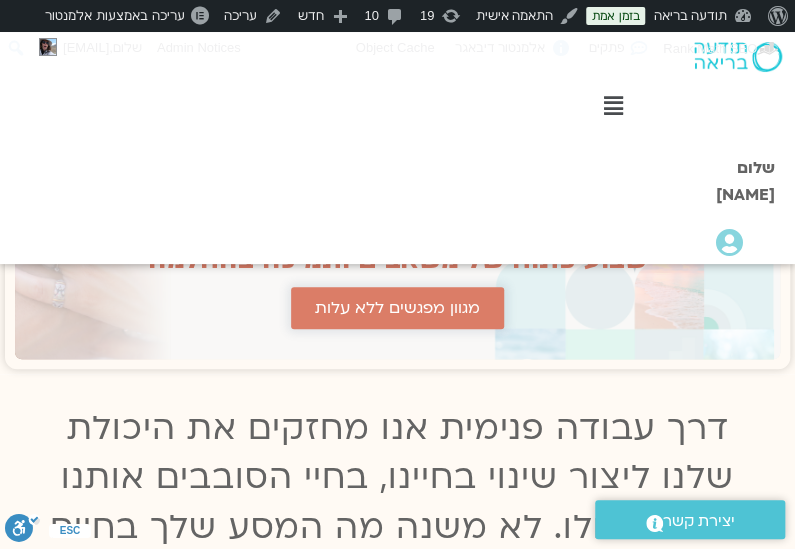 click on "••••• •••••• ••• ••••" at bounding box center [397, 308] 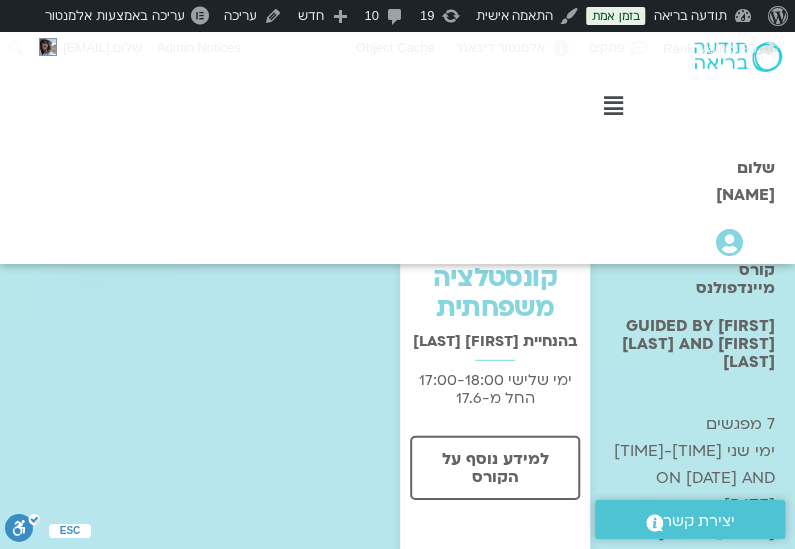 scroll, scrollTop: 1265, scrollLeft: 0, axis: vertical 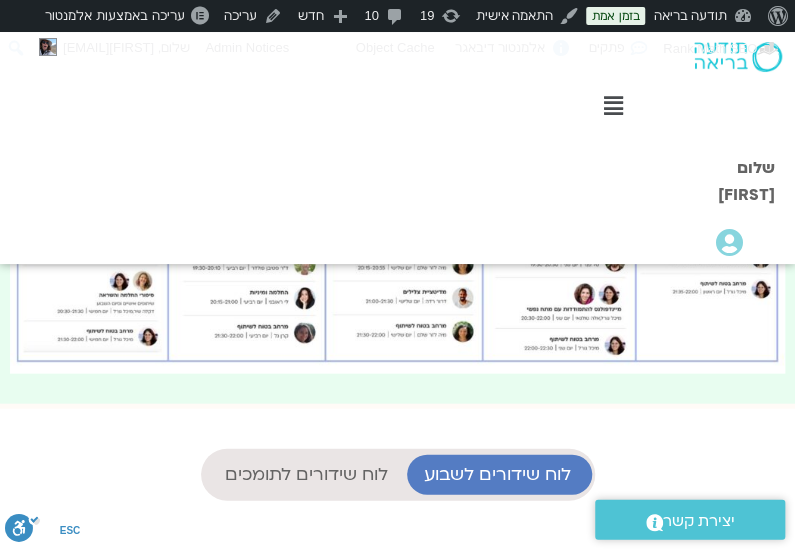 click on "לוח שידורים לתומכים" at bounding box center (306, 475) 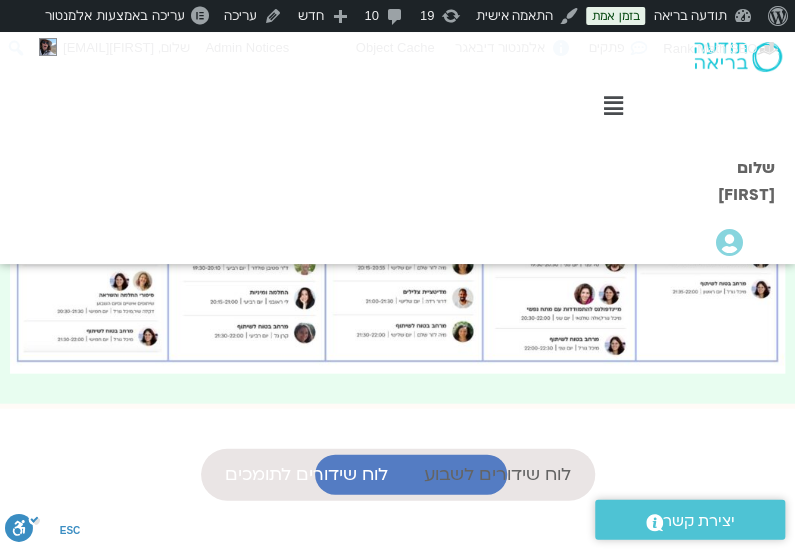 scroll, scrollTop: 16, scrollLeft: 0, axis: vertical 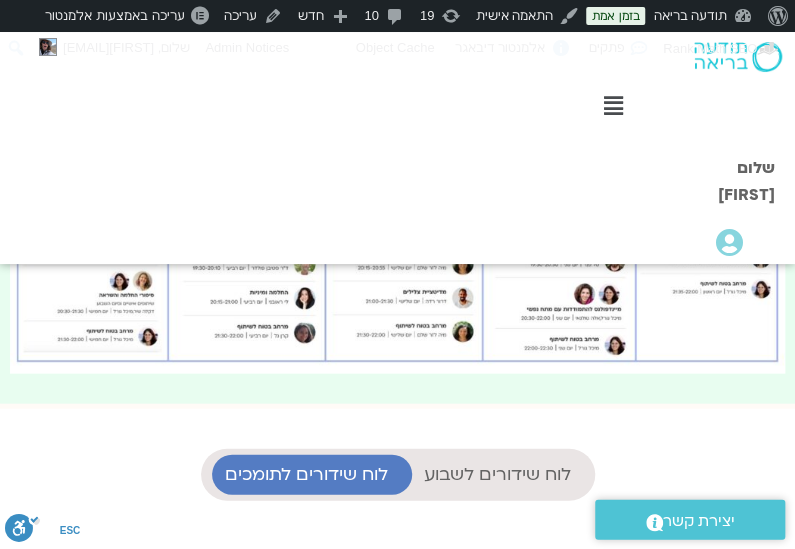click on "לוח שידורים לשבוע" at bounding box center (497, 475) 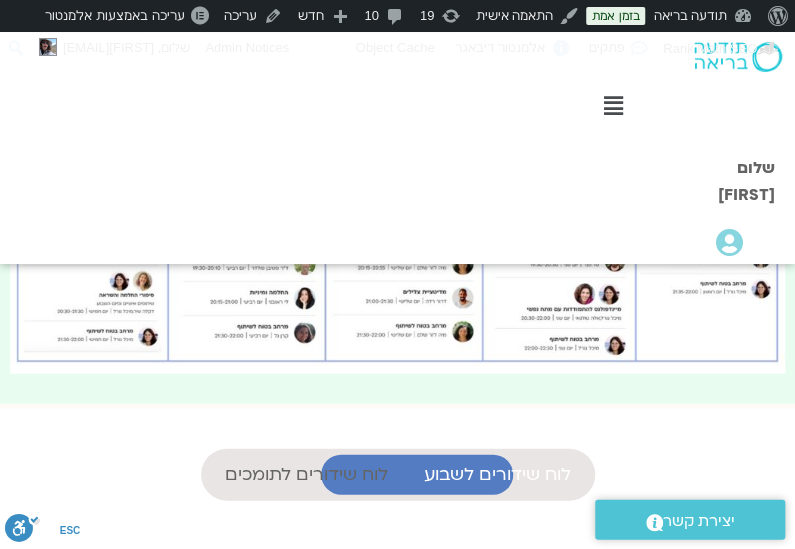 scroll, scrollTop: 722, scrollLeft: 0, axis: vertical 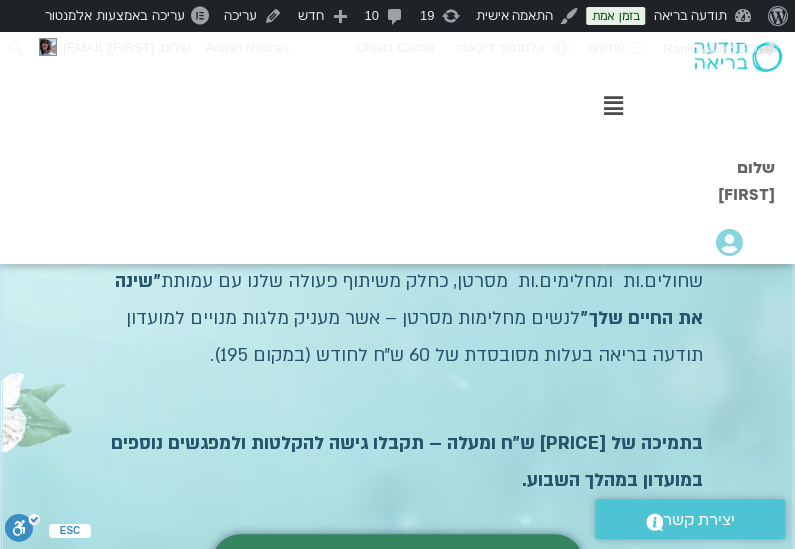 drag, startPoint x: 515, startPoint y: 314, endPoint x: 196, endPoint y: 342, distance: 320.22647 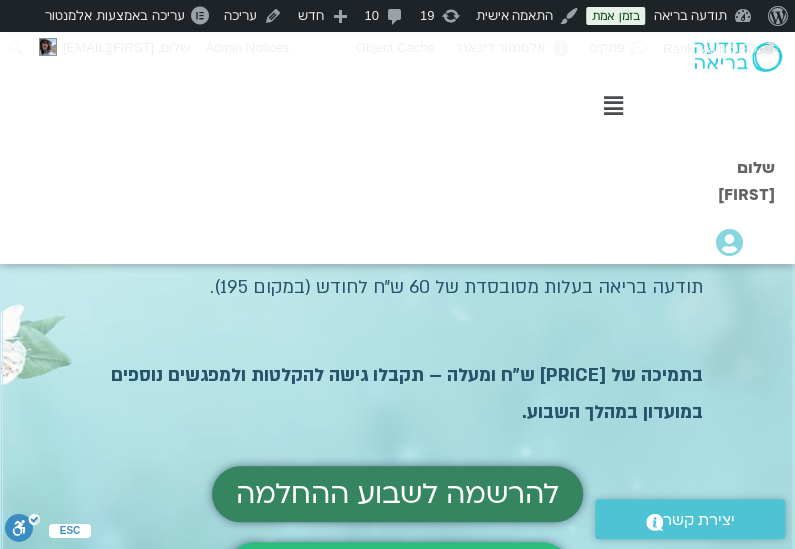 scroll, scrollTop: 5000, scrollLeft: 0, axis: vertical 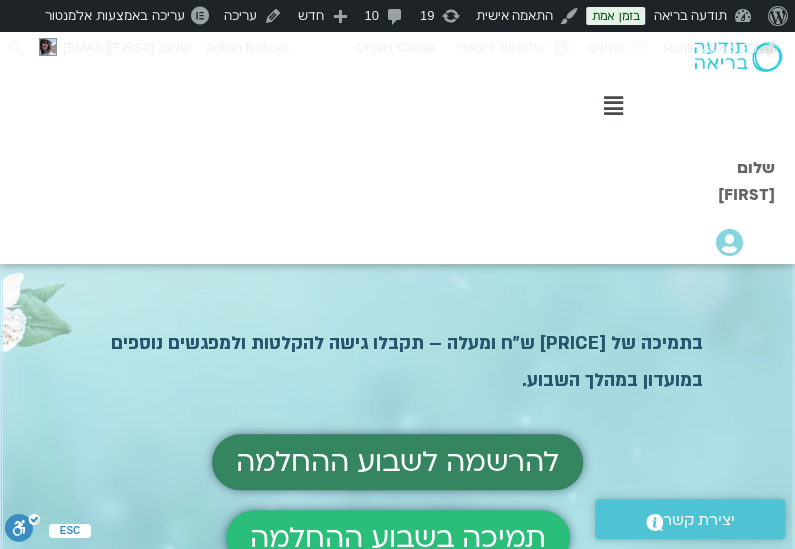 drag, startPoint x: 459, startPoint y: 325, endPoint x: 329, endPoint y: 353, distance: 132.9812 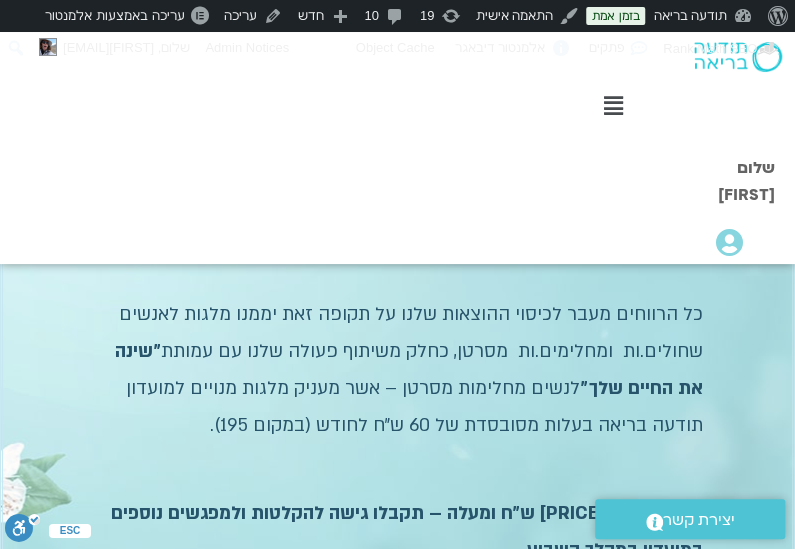 scroll, scrollTop: 4800, scrollLeft: 0, axis: vertical 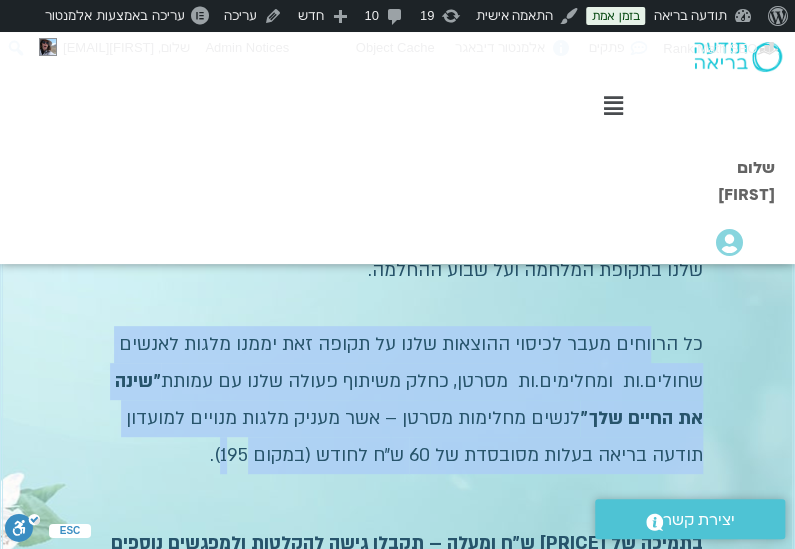 drag, startPoint x: 650, startPoint y: 306, endPoint x: 247, endPoint y: 416, distance: 417.74274 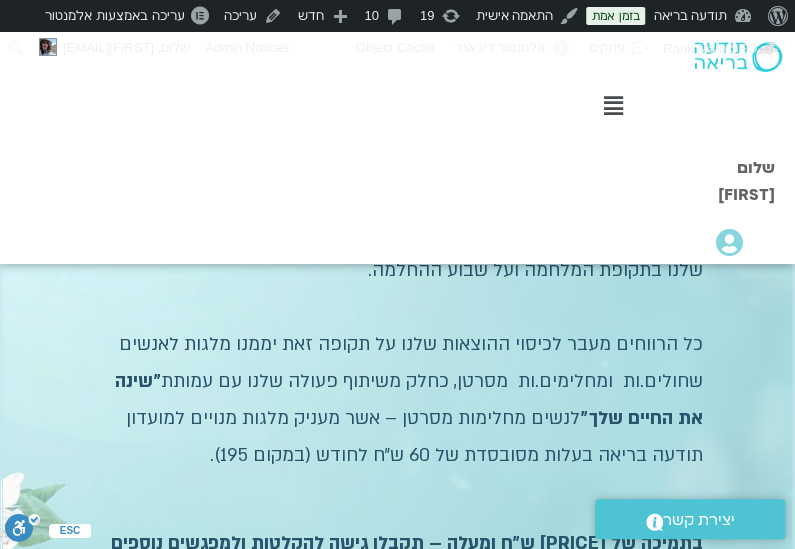 drag, startPoint x: 372, startPoint y: 376, endPoint x: 154, endPoint y: 423, distance: 223.00897 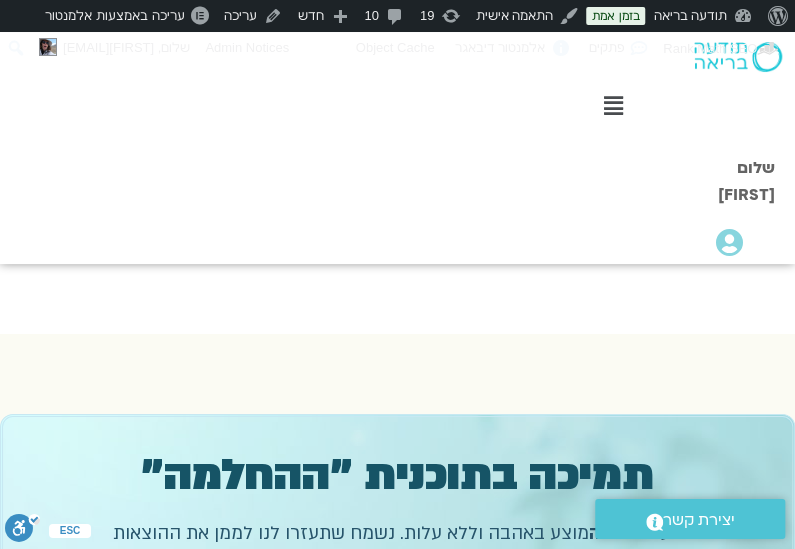 scroll, scrollTop: 4600, scrollLeft: 0, axis: vertical 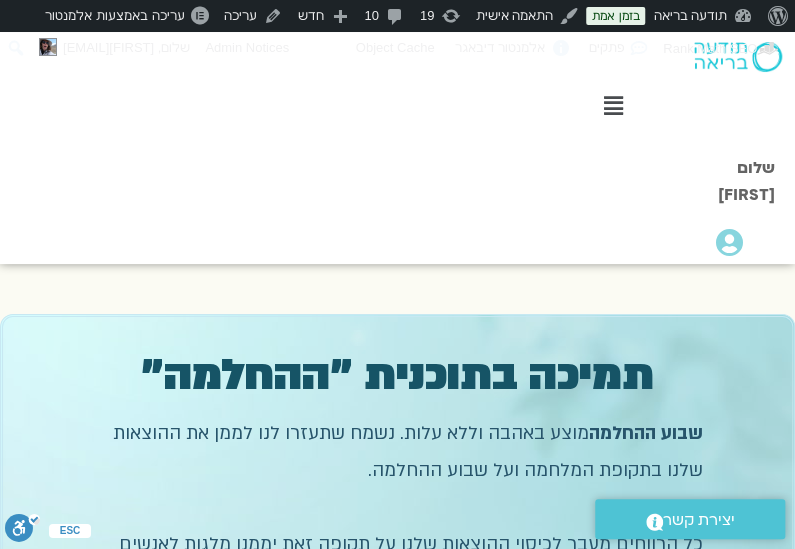 drag, startPoint x: 492, startPoint y: 407, endPoint x: 364, endPoint y: 438, distance: 131.70042 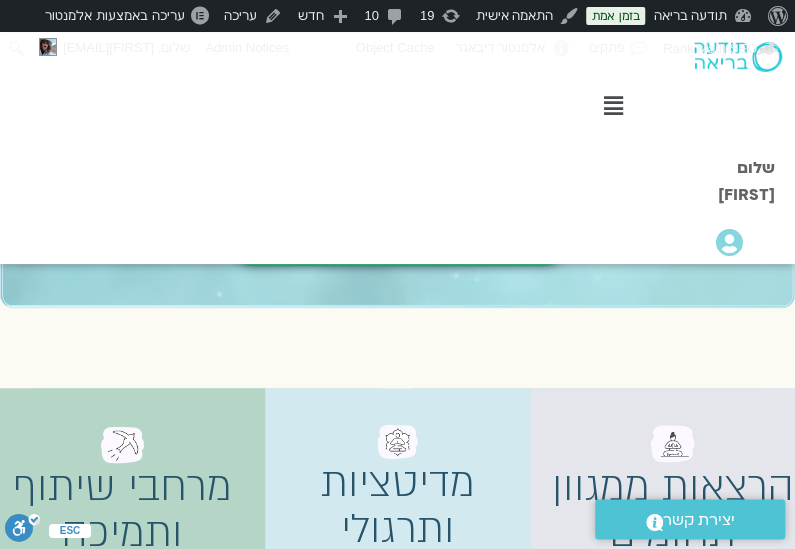scroll, scrollTop: 5600, scrollLeft: 0, axis: vertical 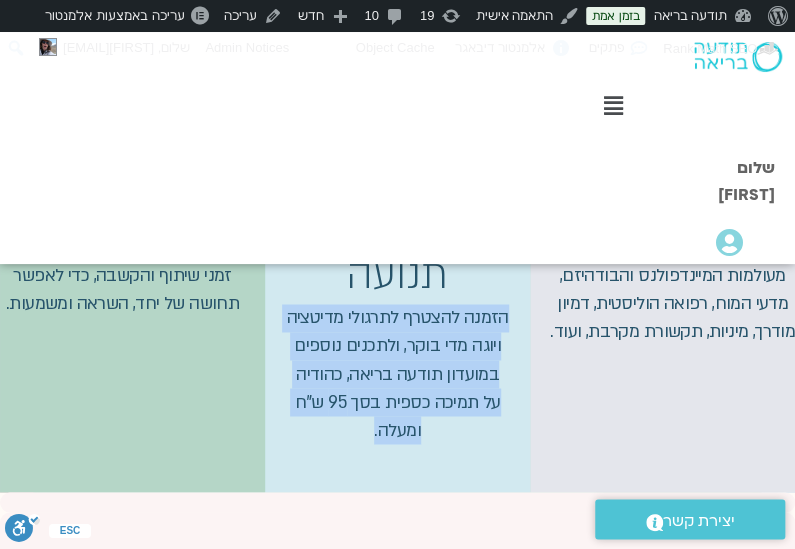 drag, startPoint x: 375, startPoint y: 411, endPoint x: 516, endPoint y: 293, distance: 183.86136 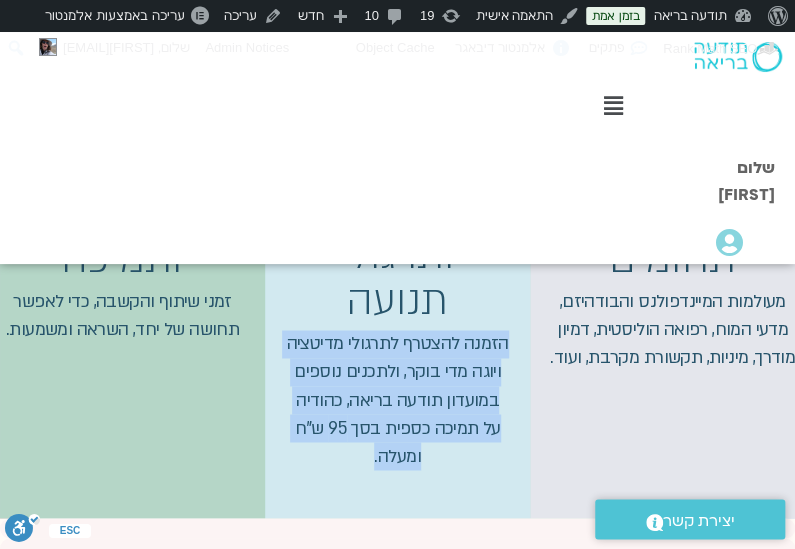 scroll, scrollTop: 5500, scrollLeft: 0, axis: vertical 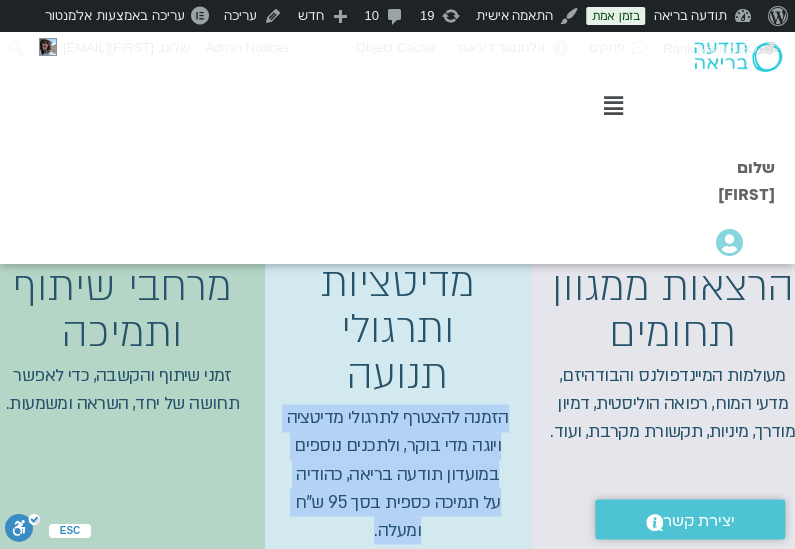 click on "הזמנה להצטרף לתרגולי מדיטציה ויוגה מדי בוקר, ולתכנים נוספים במועדון תודעה בריאה, כהודיה על תמיכה כספית בסך 95 ש"ח ומעלה." at bounding box center [397, 474] 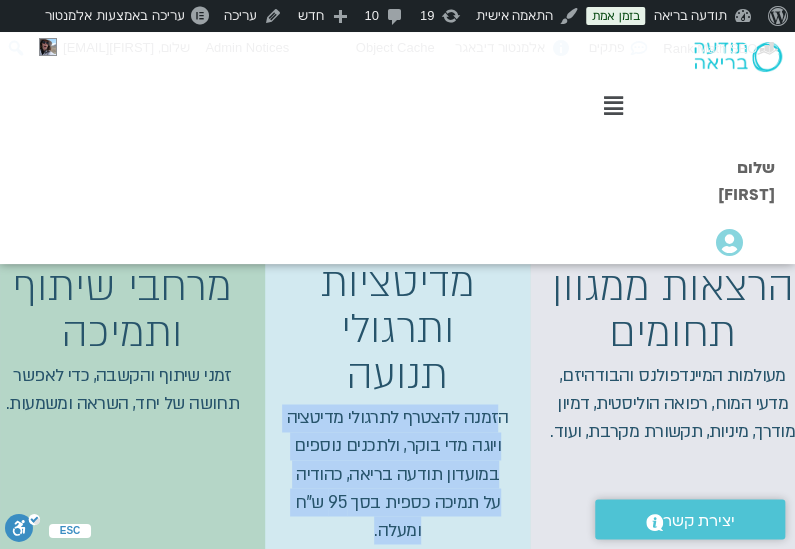 drag, startPoint x: 502, startPoint y: 389, endPoint x: 319, endPoint y: 490, distance: 209.02153 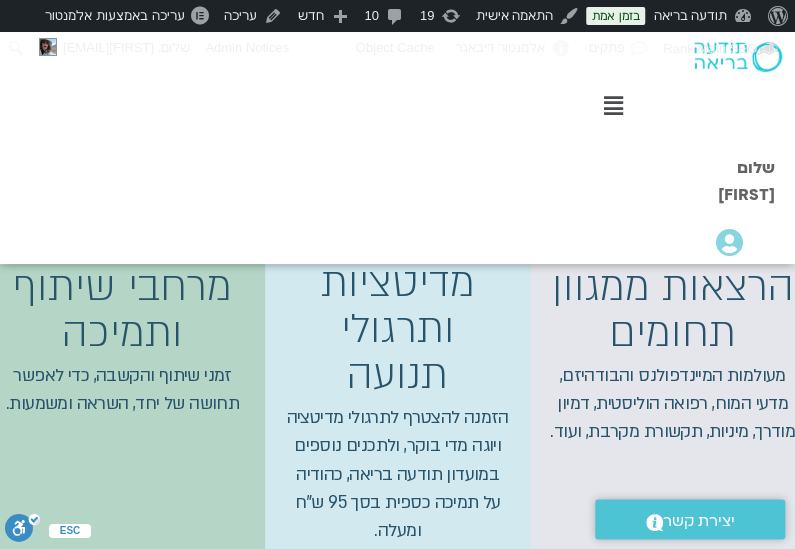 scroll, scrollTop: 5400, scrollLeft: 0, axis: vertical 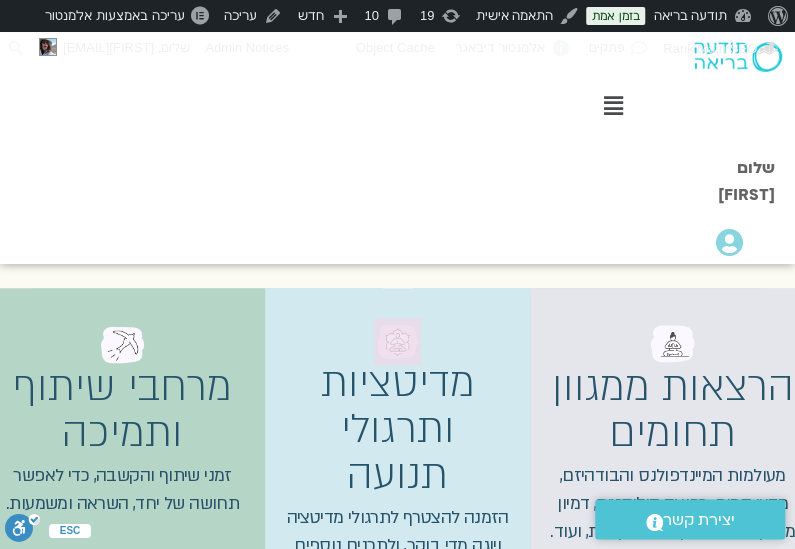 drag, startPoint x: 430, startPoint y: 303, endPoint x: 351, endPoint y: 321, distance: 81.02469 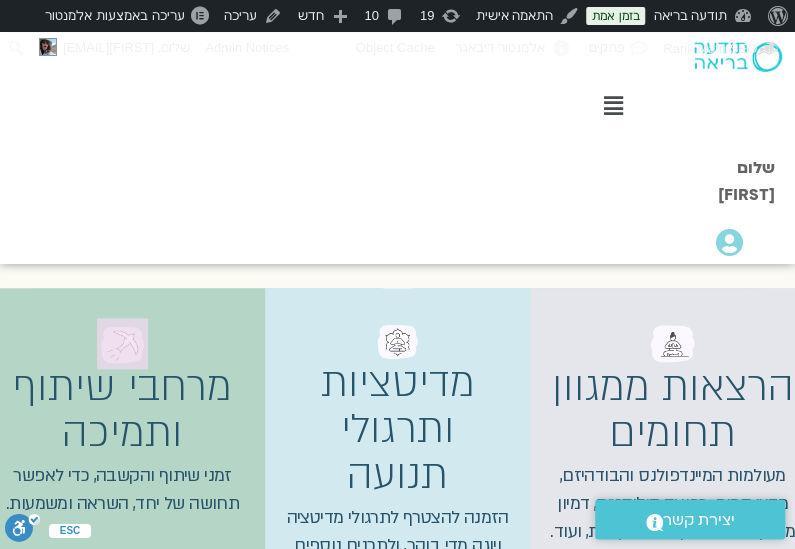 drag, startPoint x: 177, startPoint y: 292, endPoint x: 87, endPoint y: 311, distance: 91.983696 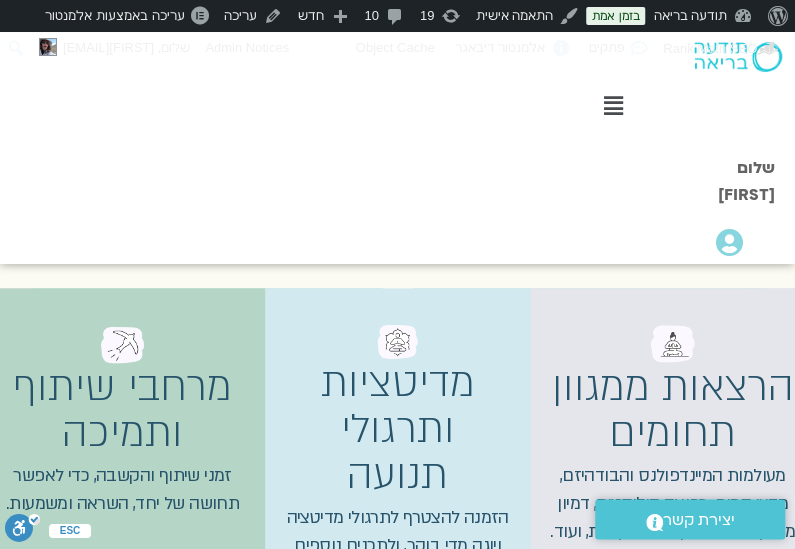 click at bounding box center [397, 341] 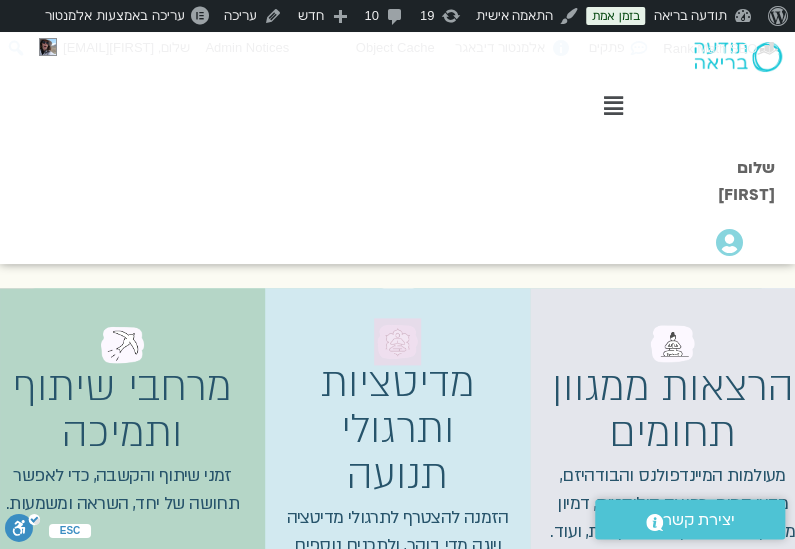 drag, startPoint x: 338, startPoint y: 320, endPoint x: 434, endPoint y: 320, distance: 96 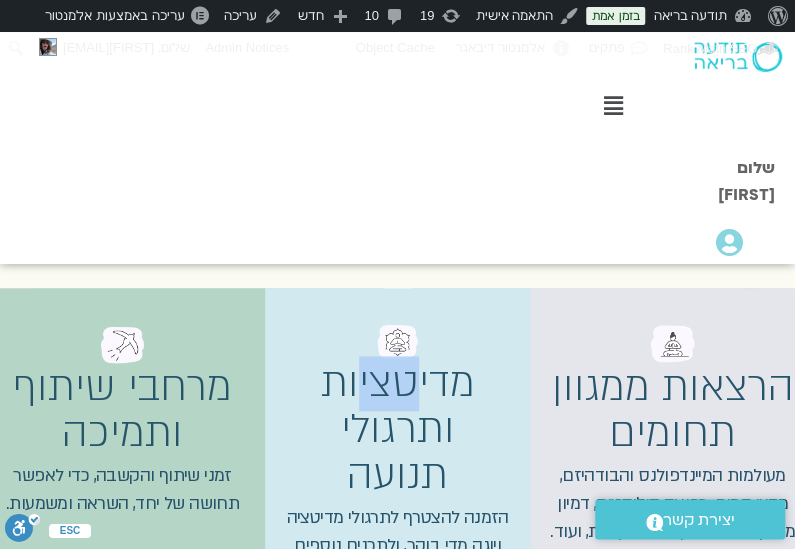 drag, startPoint x: 425, startPoint y: 346, endPoint x: 371, endPoint y: 372, distance: 59.933296 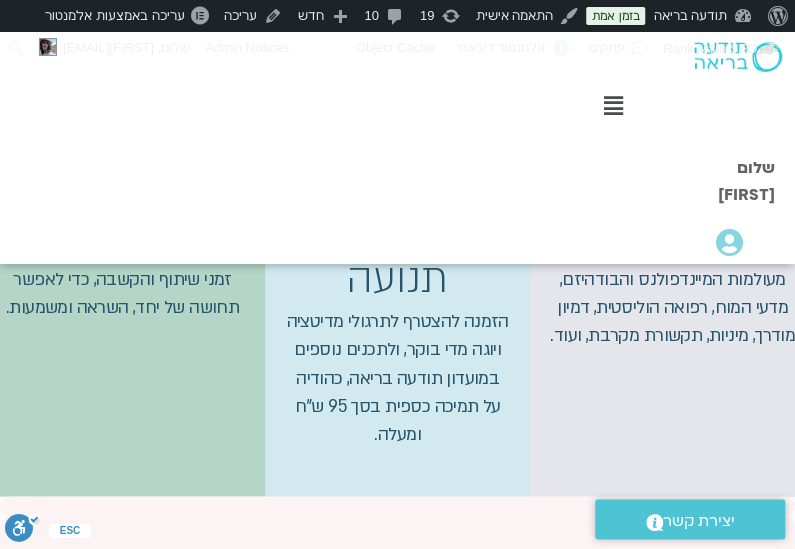 scroll, scrollTop: 5600, scrollLeft: 0, axis: vertical 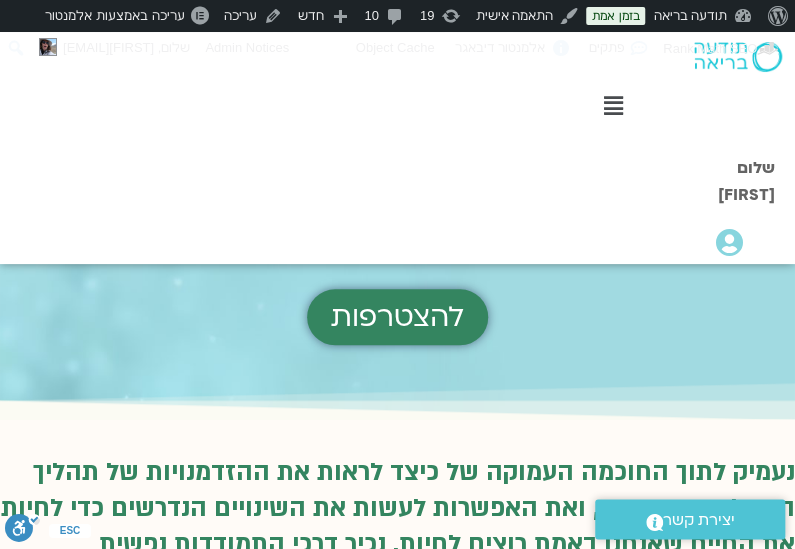 click on "להצטרפות" at bounding box center [397, 317] 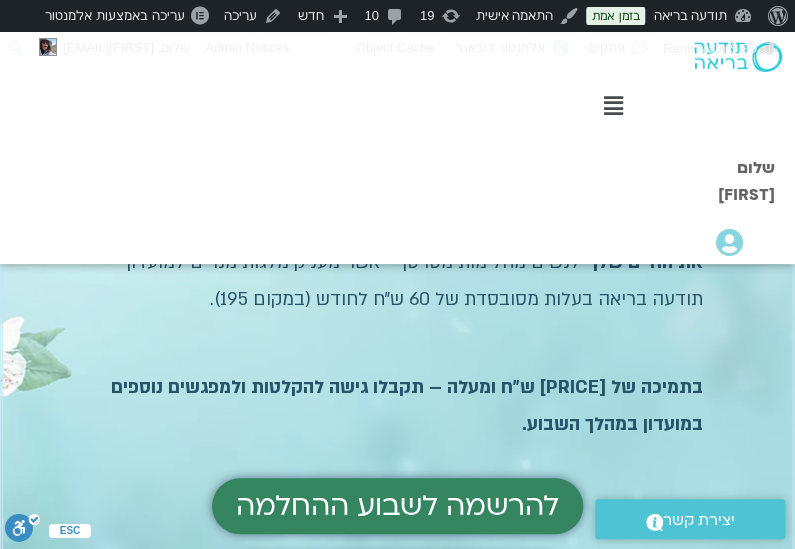 scroll, scrollTop: 5040, scrollLeft: 0, axis: vertical 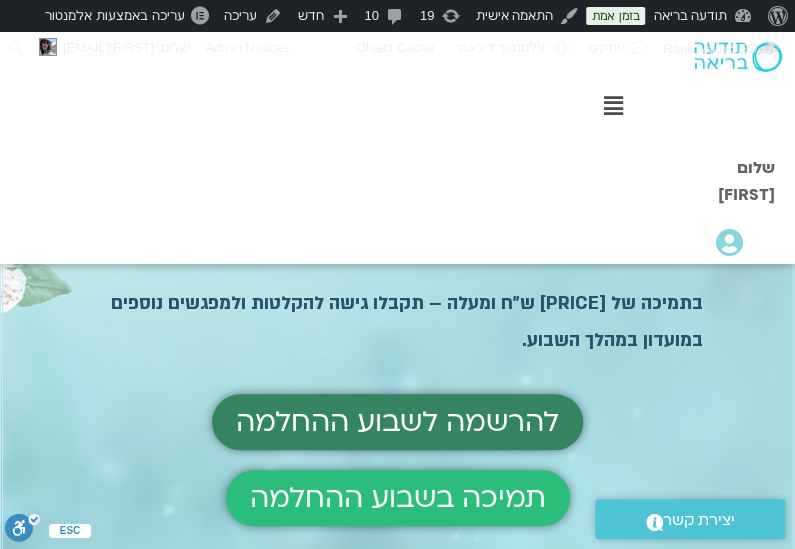 click on "להרשמה לשבוע ההחלמה" at bounding box center [397, 422] 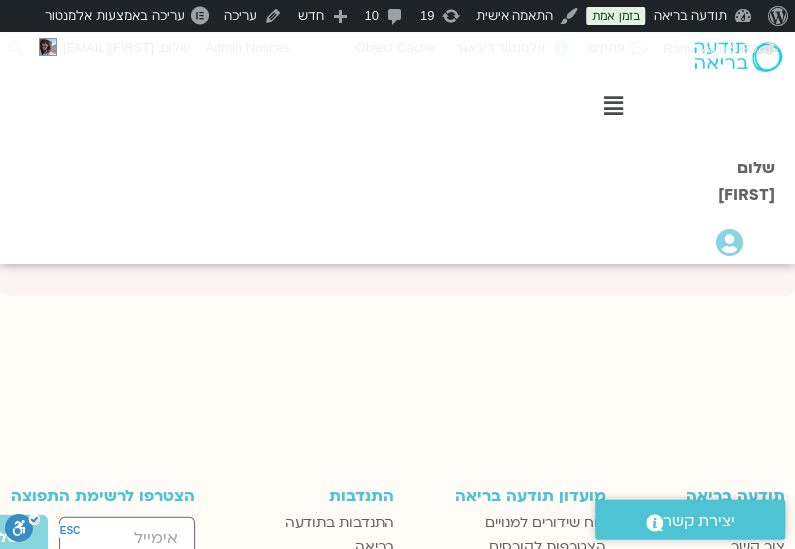 scroll, scrollTop: 6040, scrollLeft: 0, axis: vertical 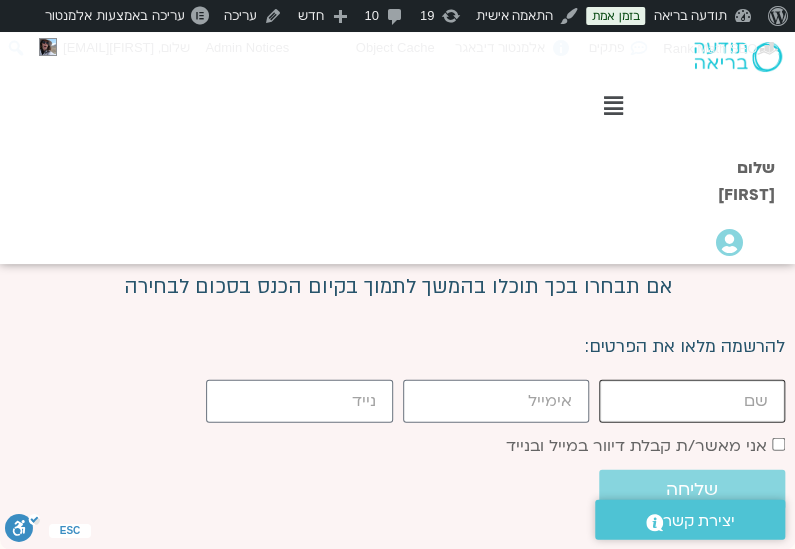 click on "firstname" at bounding box center [692, 401] 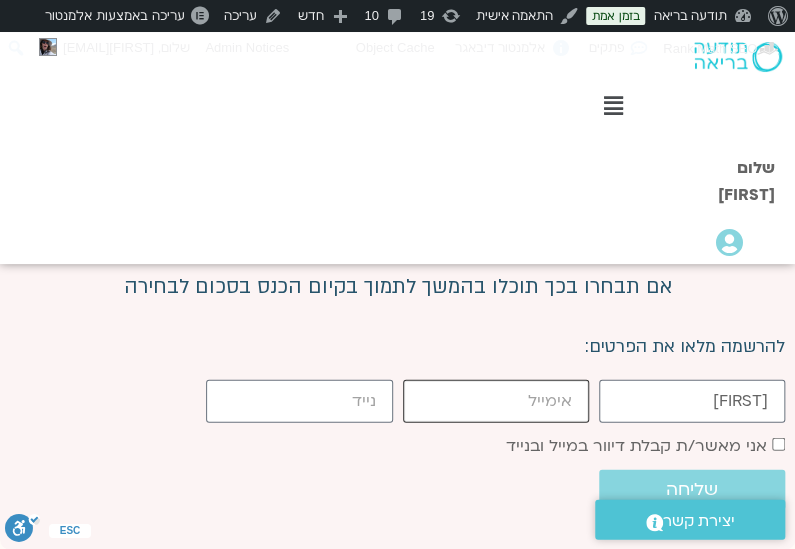 click on "[EMAIL]" at bounding box center [496, 401] 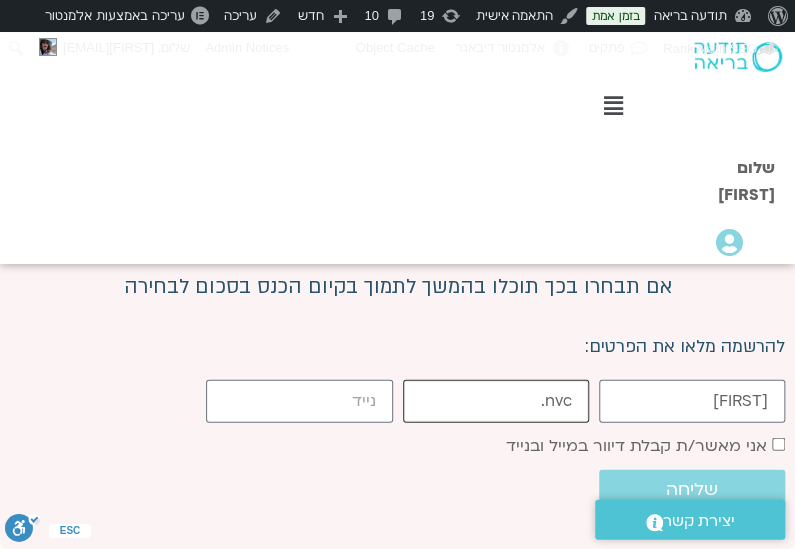 type on "nvc.todaabria@gmail.com" 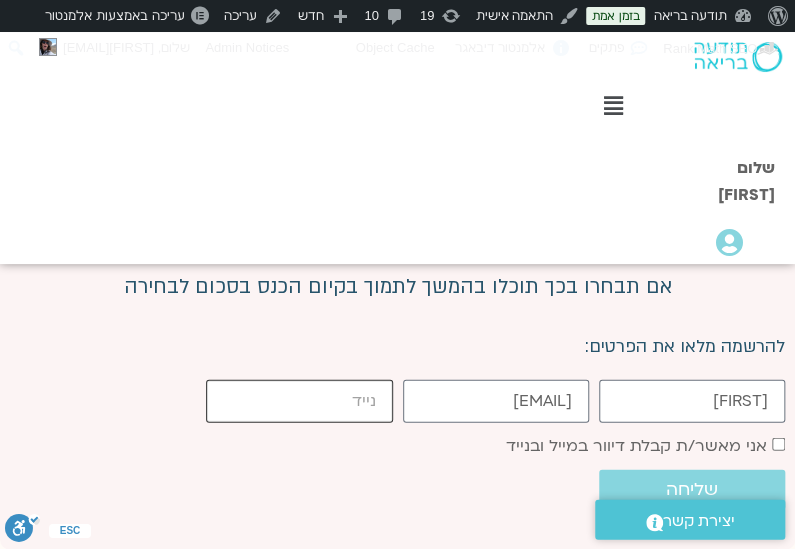 click on "cellphone" at bounding box center [299, 401] 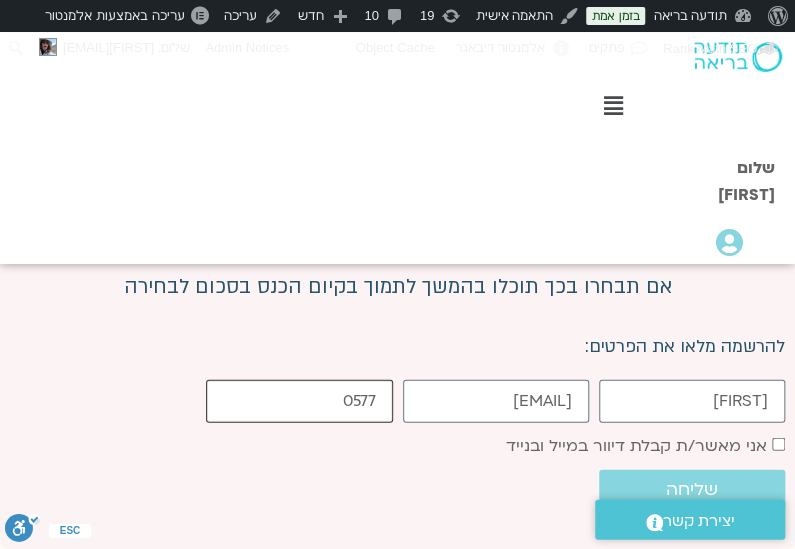 click on "0577" at bounding box center (299, 401) 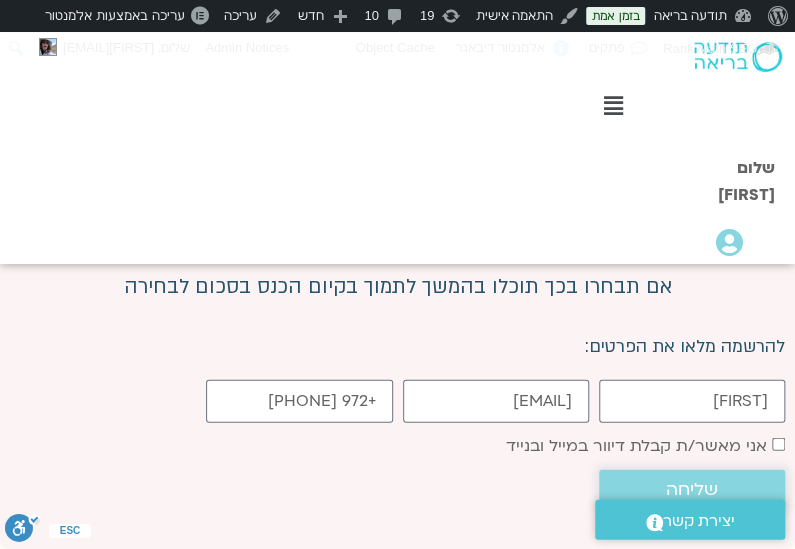 click on "שליחה" at bounding box center [692, 490] 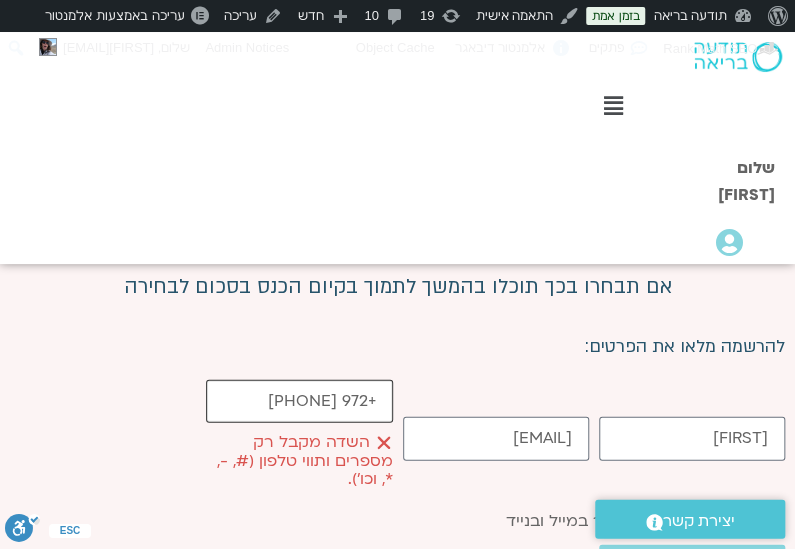 drag, startPoint x: 346, startPoint y: 369, endPoint x: 398, endPoint y: 372, distance: 52.086468 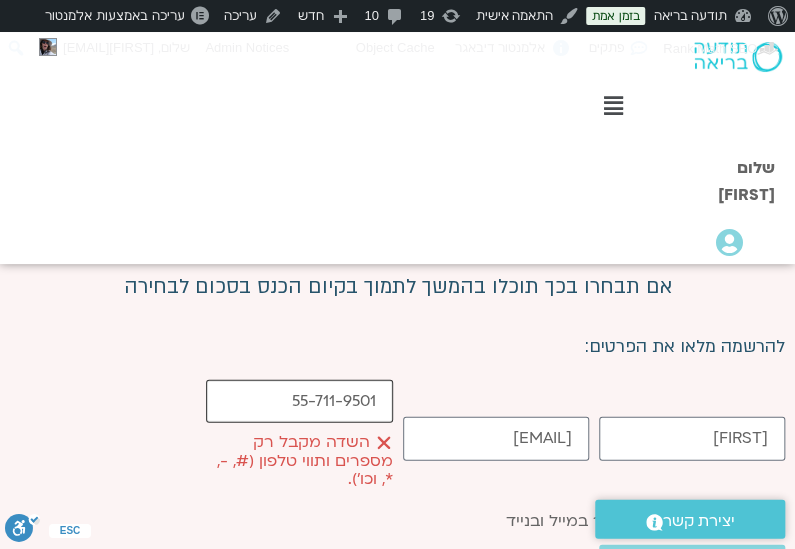click on "55-711-9501" at bounding box center [299, 401] 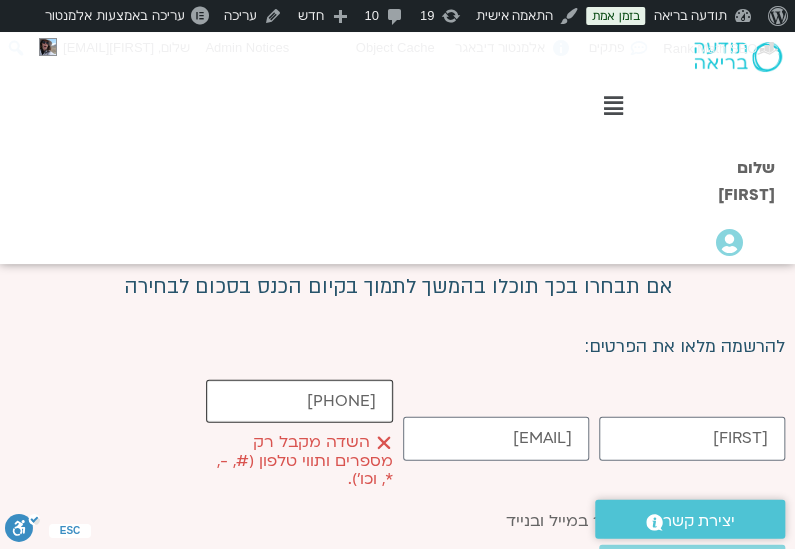 click on "55-7119501" at bounding box center [299, 401] 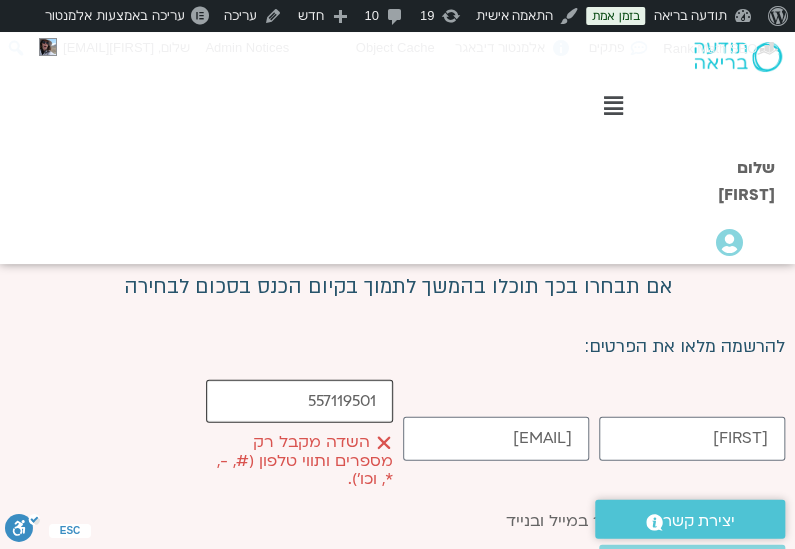 click on "557119501" at bounding box center (299, 401) 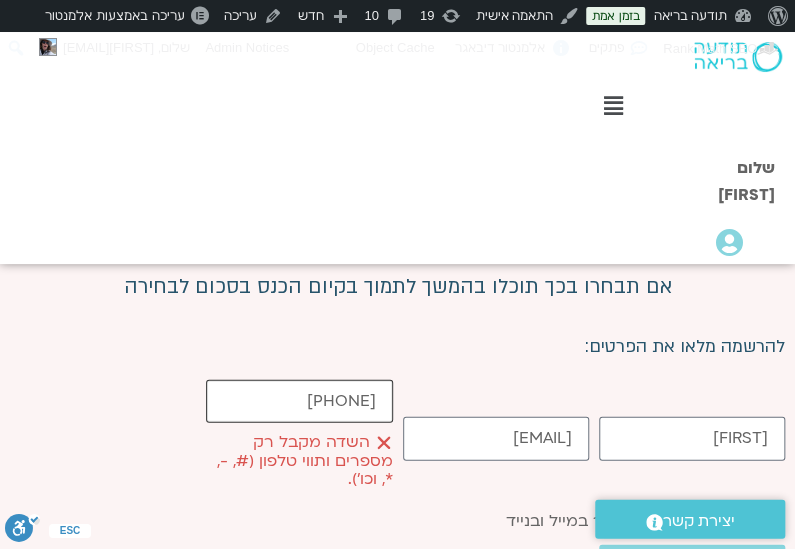 type on "0557119501" 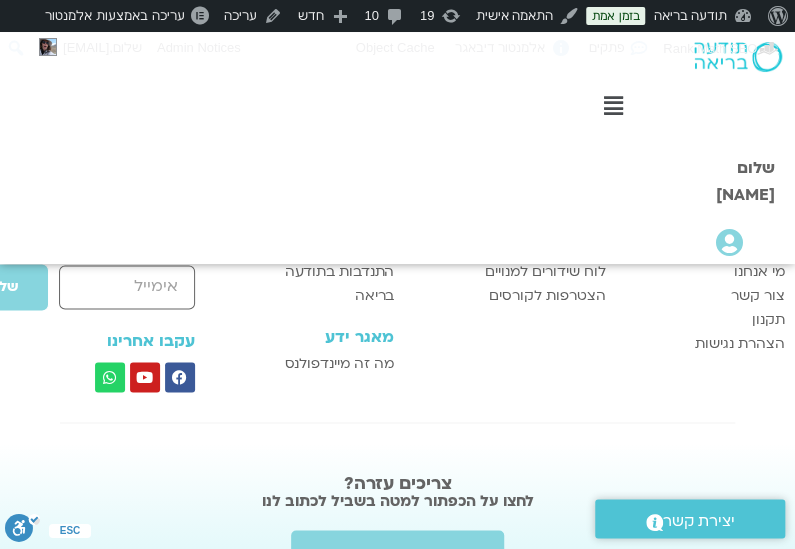 scroll, scrollTop: 800, scrollLeft: 0, axis: vertical 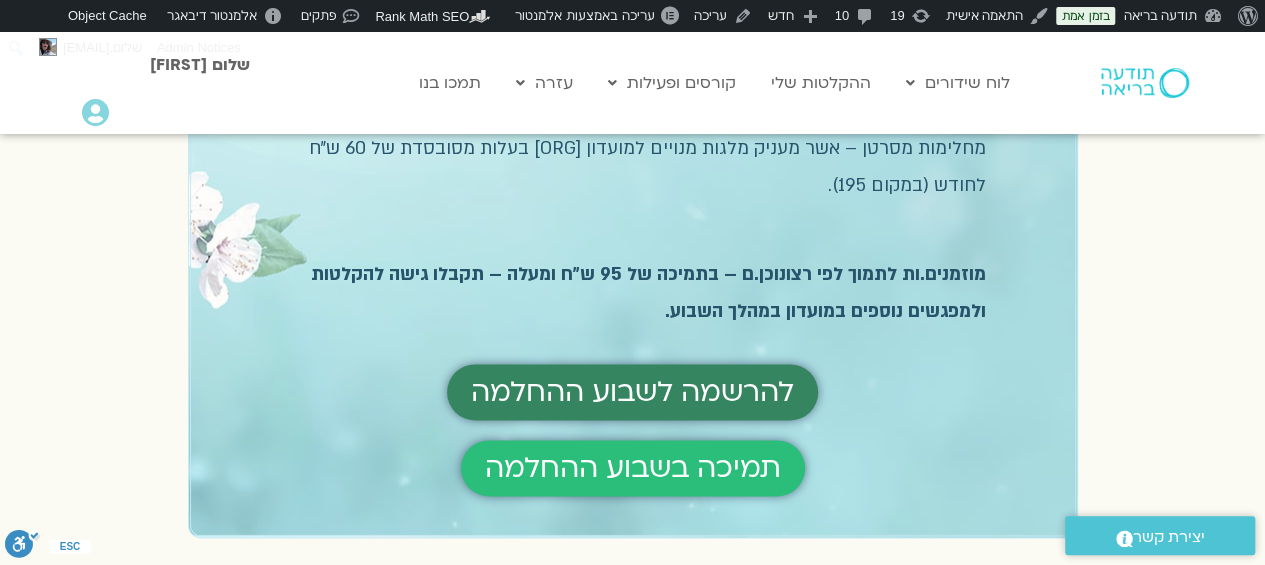 click on "תמיכה בשבוע ההחלמה" at bounding box center [633, 468] 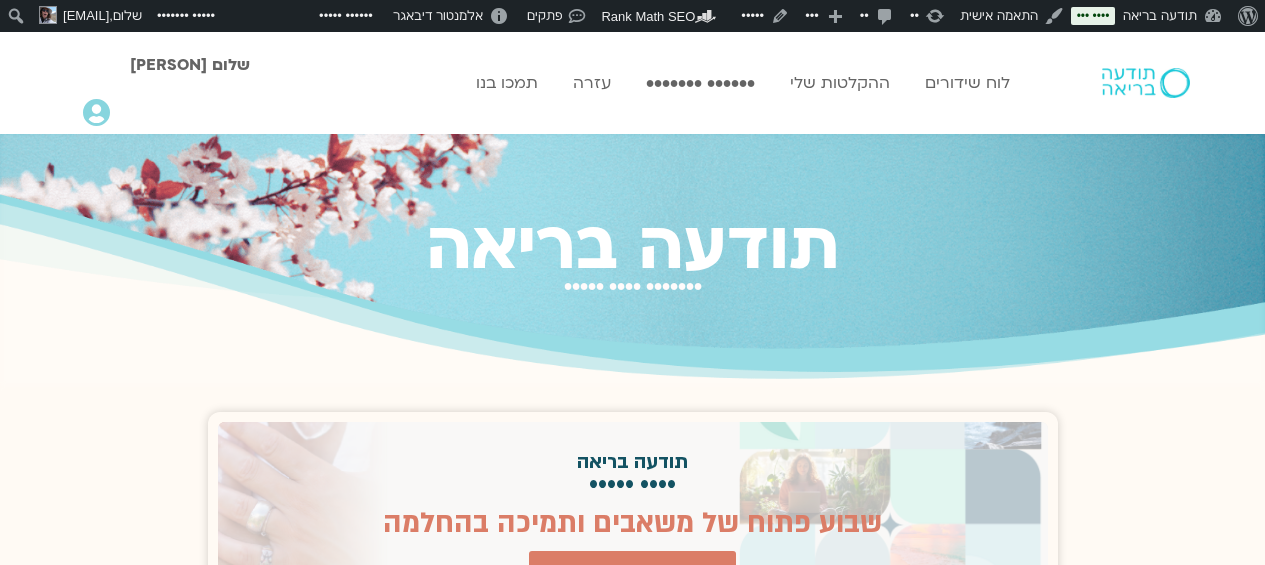 scroll, scrollTop: 0, scrollLeft: 0, axis: both 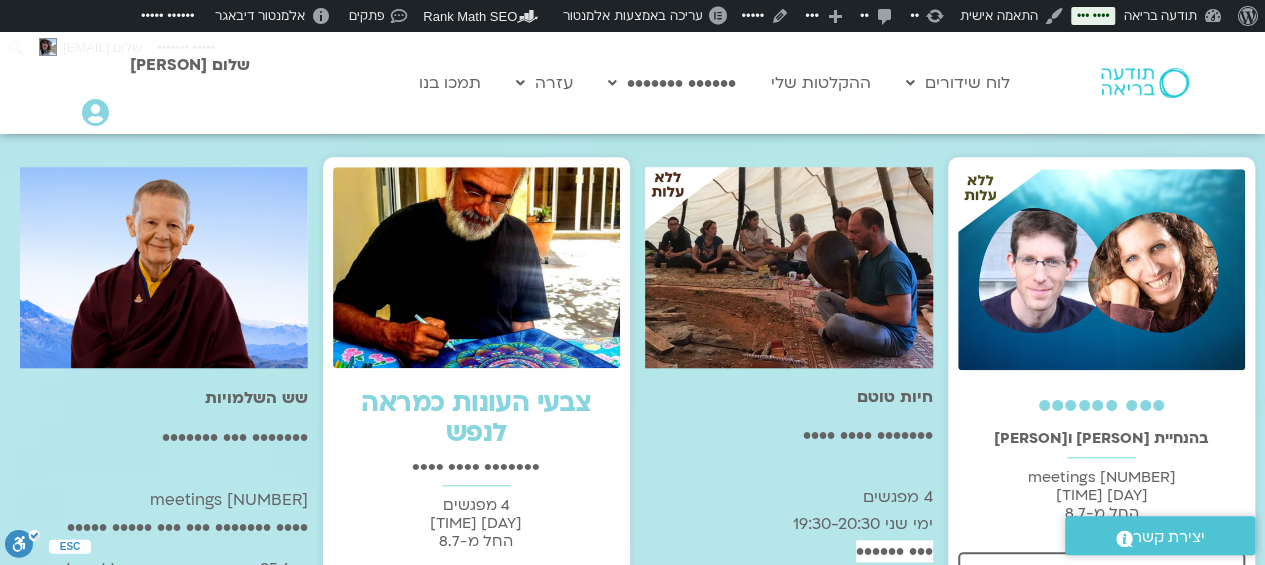 click at bounding box center (789, 267) 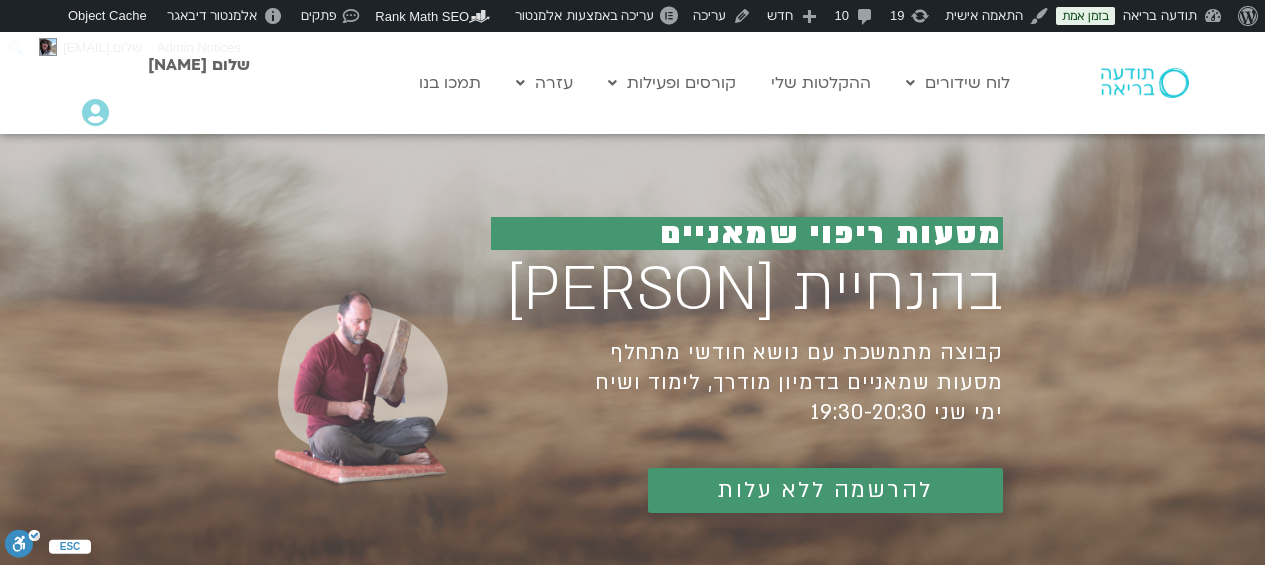 scroll, scrollTop: 0, scrollLeft: 0, axis: both 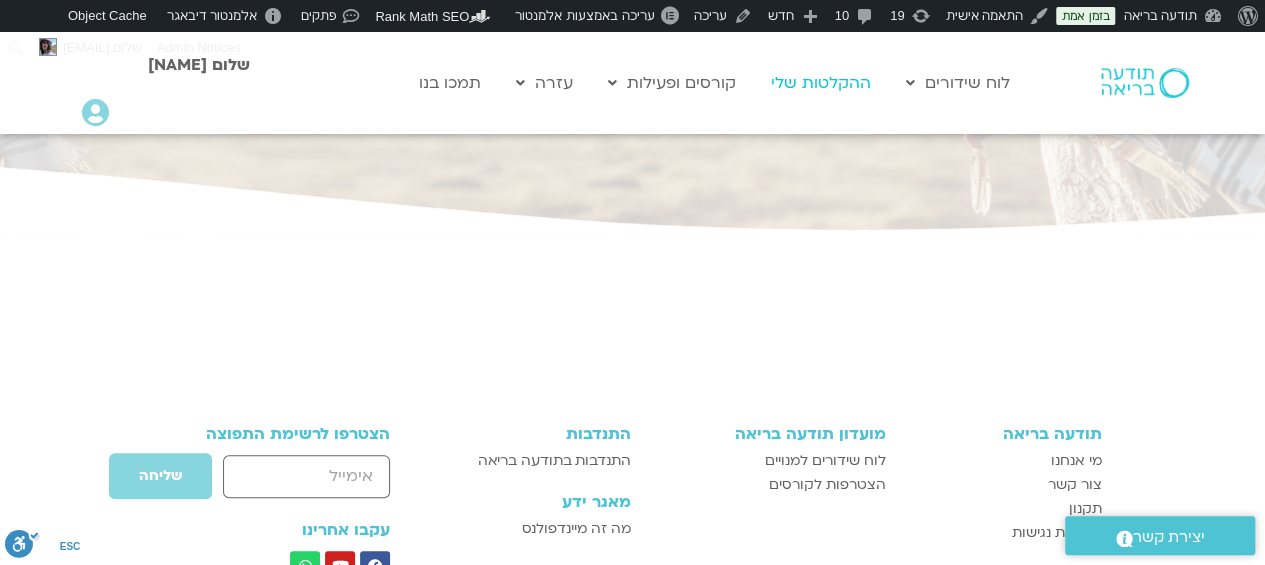 click on "ההקלטות שלי" at bounding box center [821, 83] 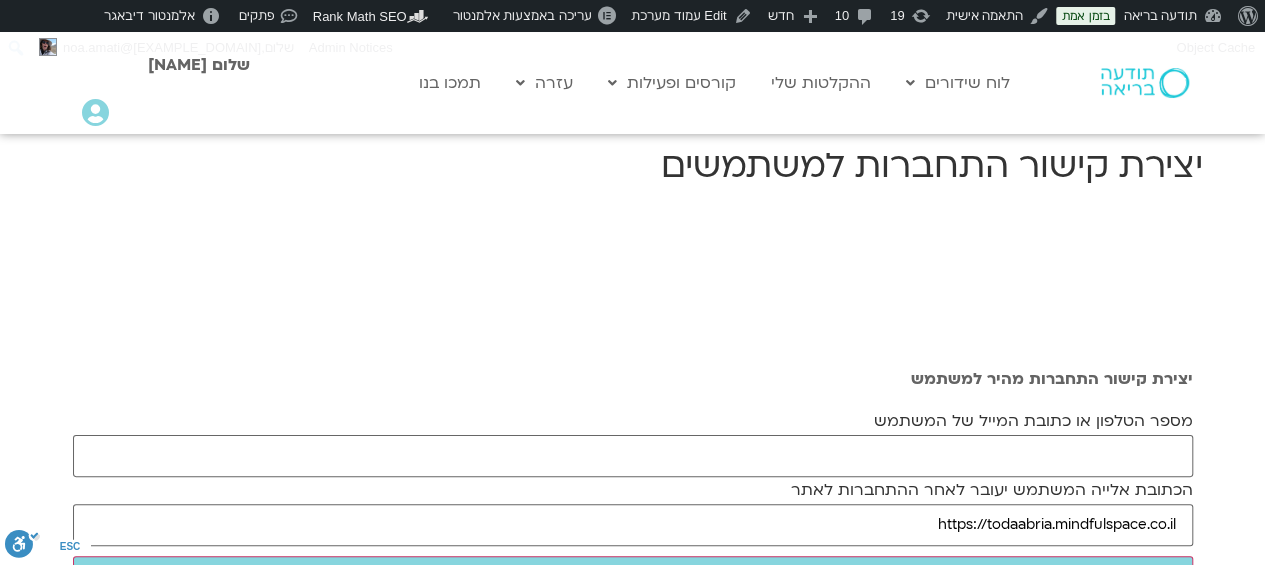 scroll, scrollTop: 200, scrollLeft: 0, axis: vertical 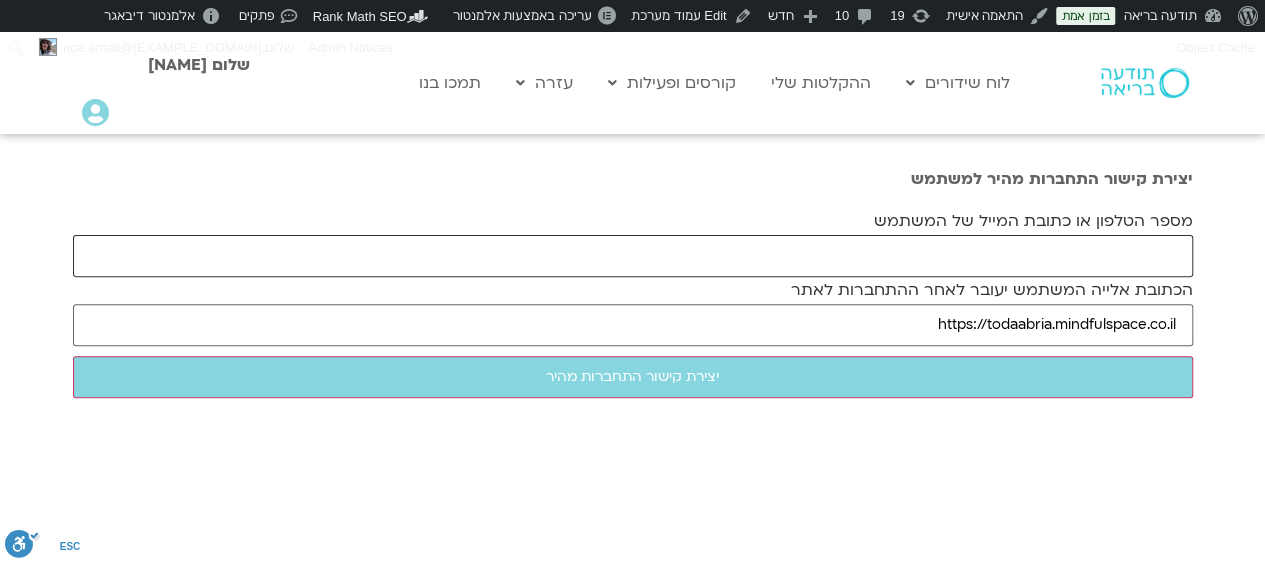 click on "מספר הטלפון או כתובת המייל של המשתמש" at bounding box center (633, 256) 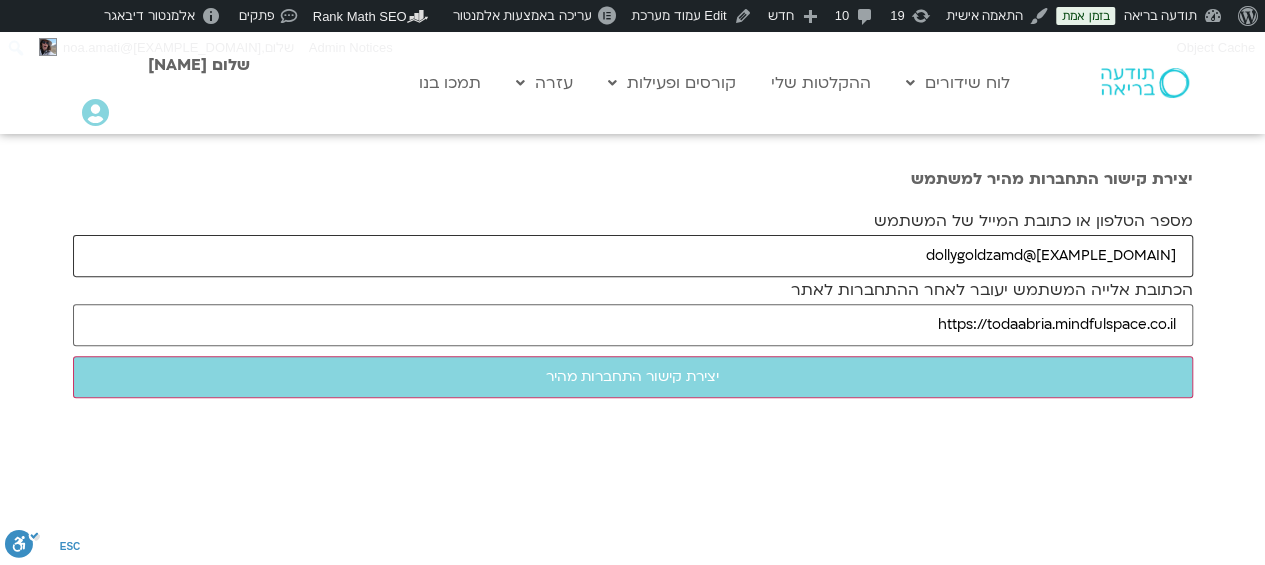 type on "dollygoldzamd@[EXAMPLE_DOMAIN]" 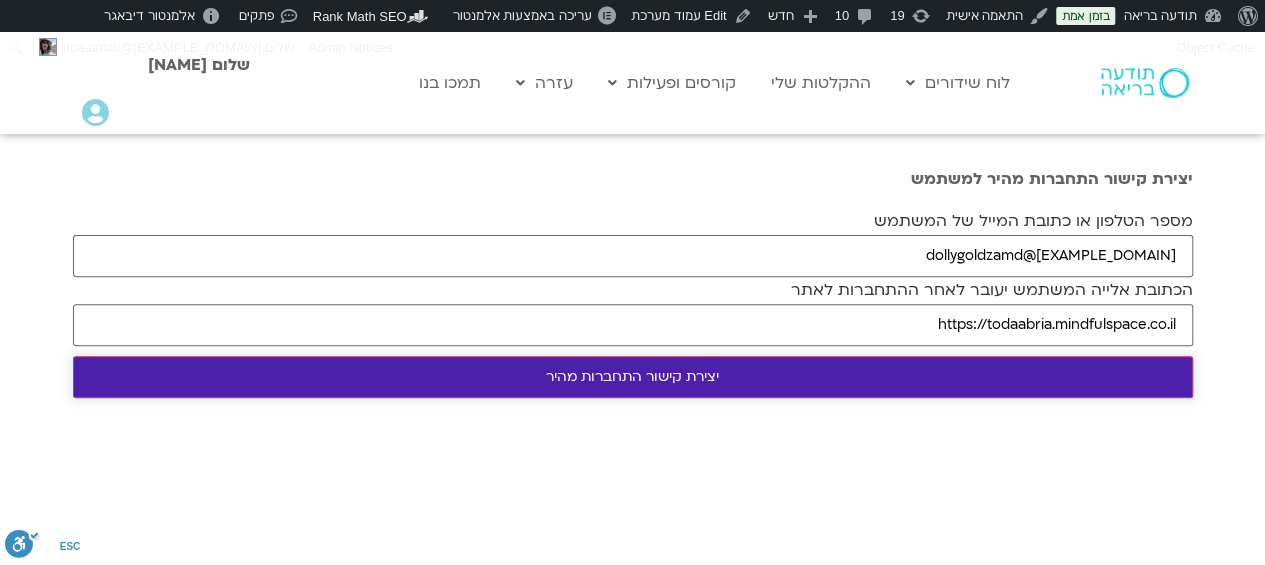 click on "יצירת קישור התחברות מהיר" at bounding box center (633, 377) 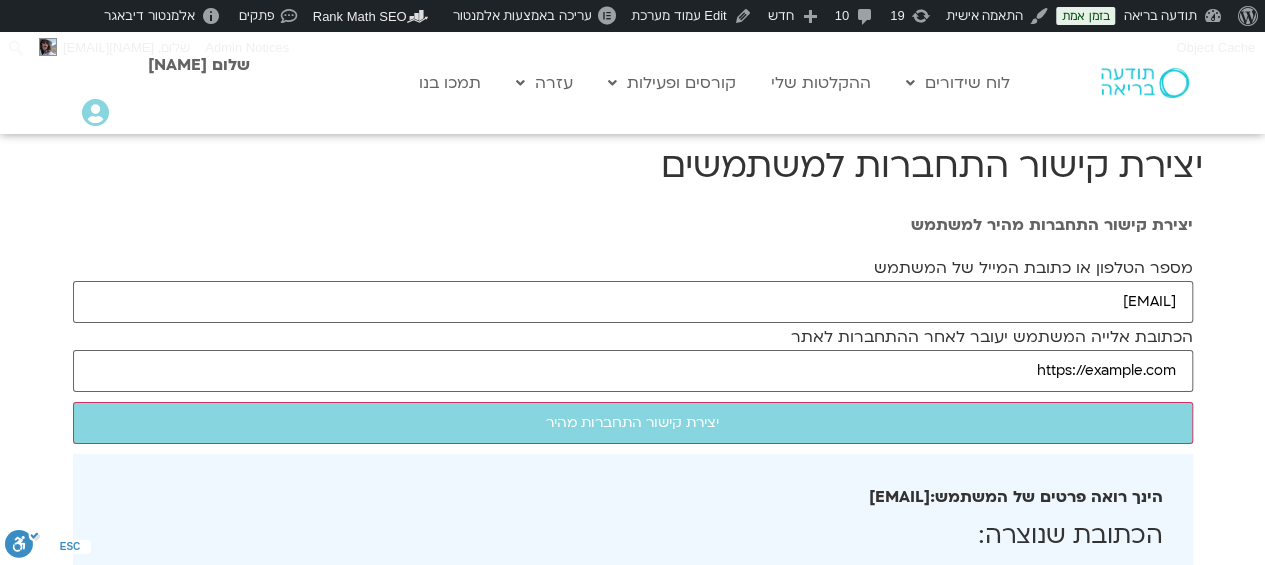 scroll, scrollTop: 400, scrollLeft: 0, axis: vertical 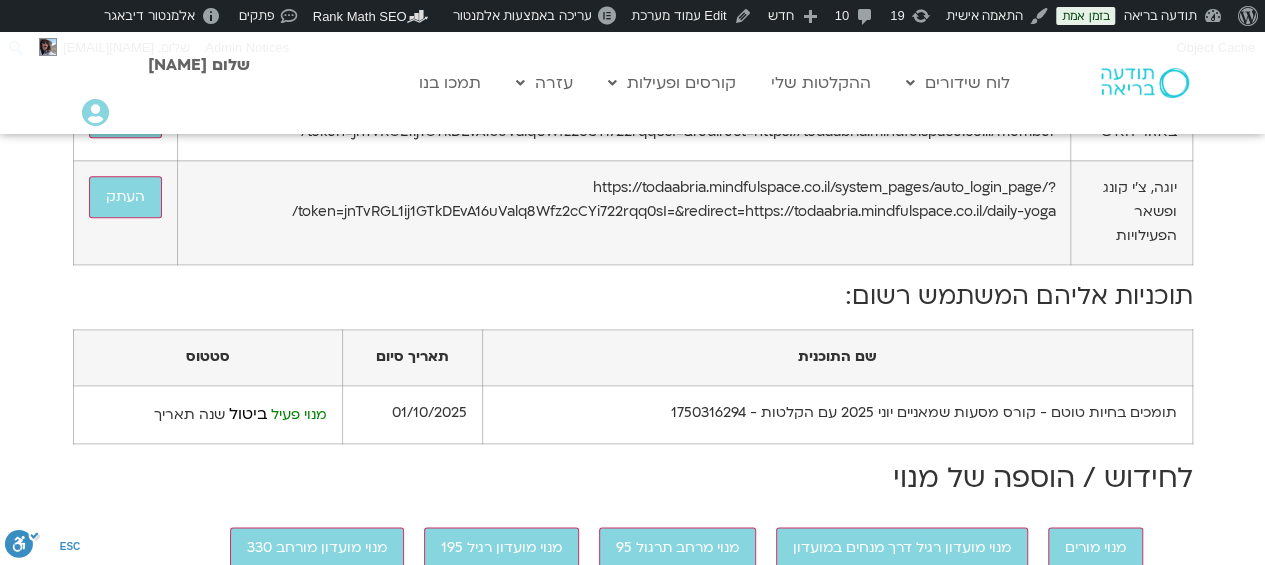 click on "שנה תאריך" at bounding box center [189, 414] 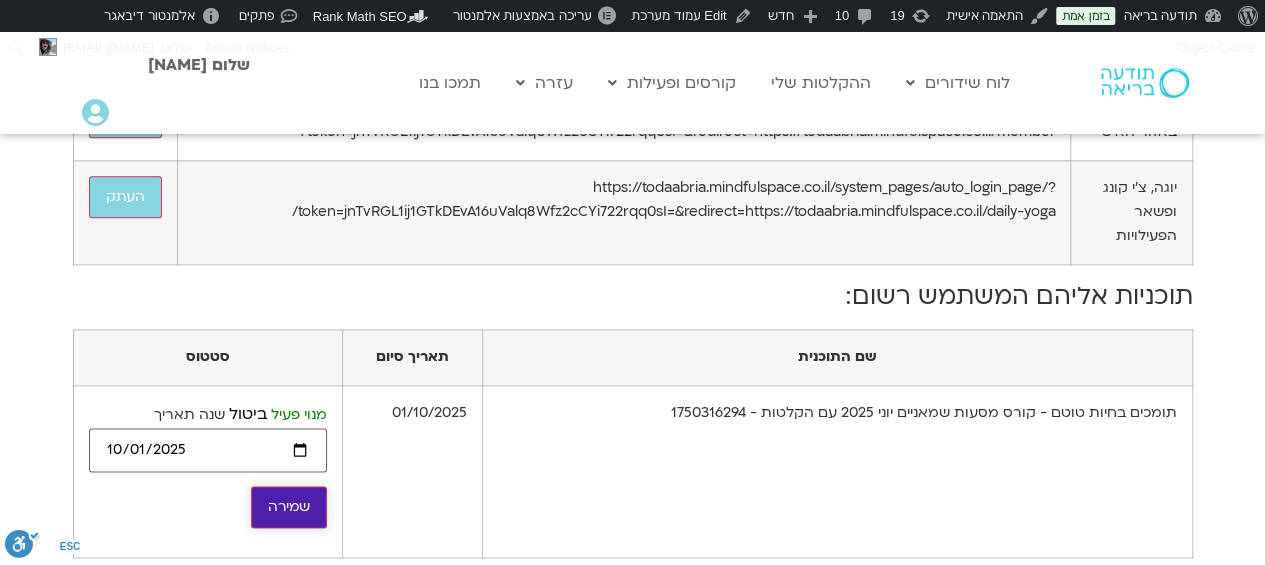 click on "שמירה" at bounding box center [289, 507] 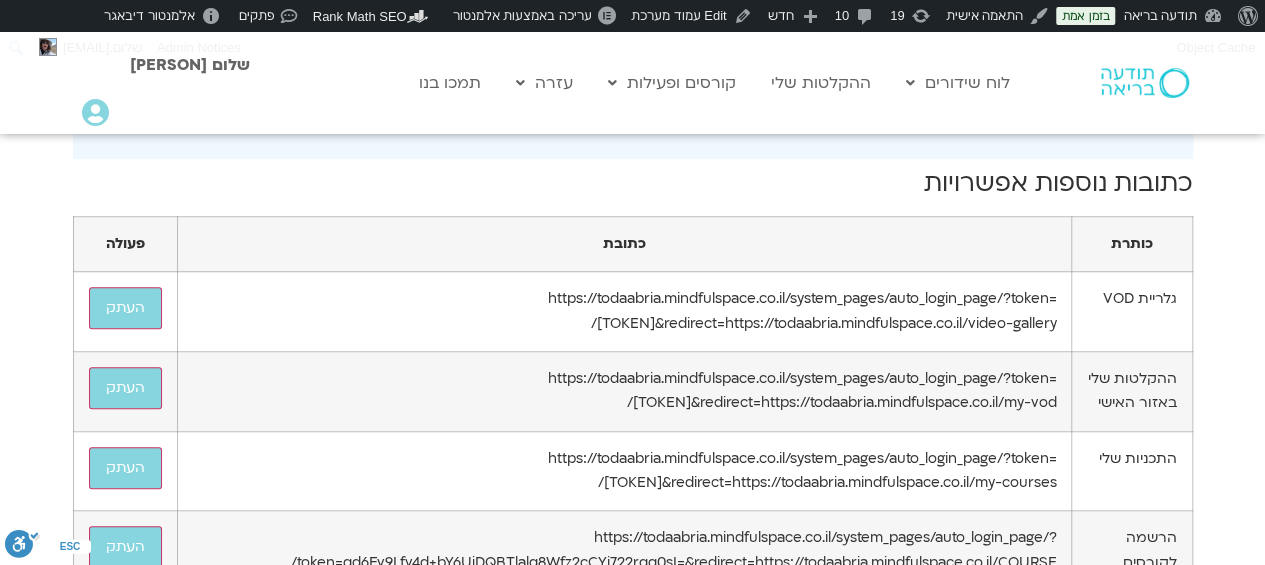 scroll, scrollTop: 600, scrollLeft: 0, axis: vertical 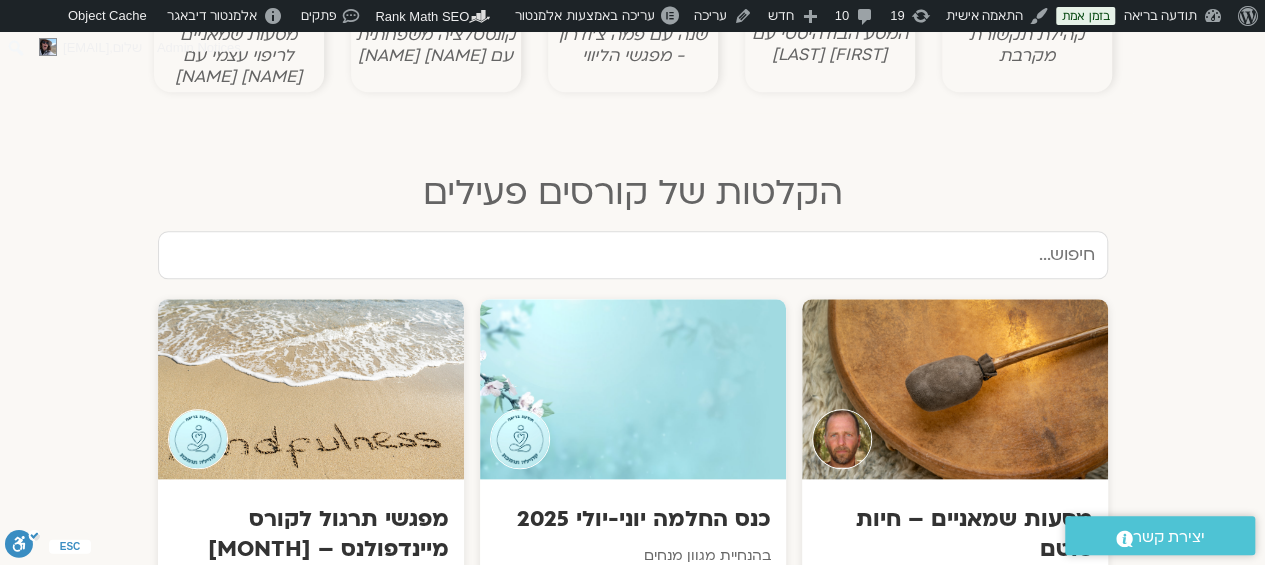 click at bounding box center (955, 389) 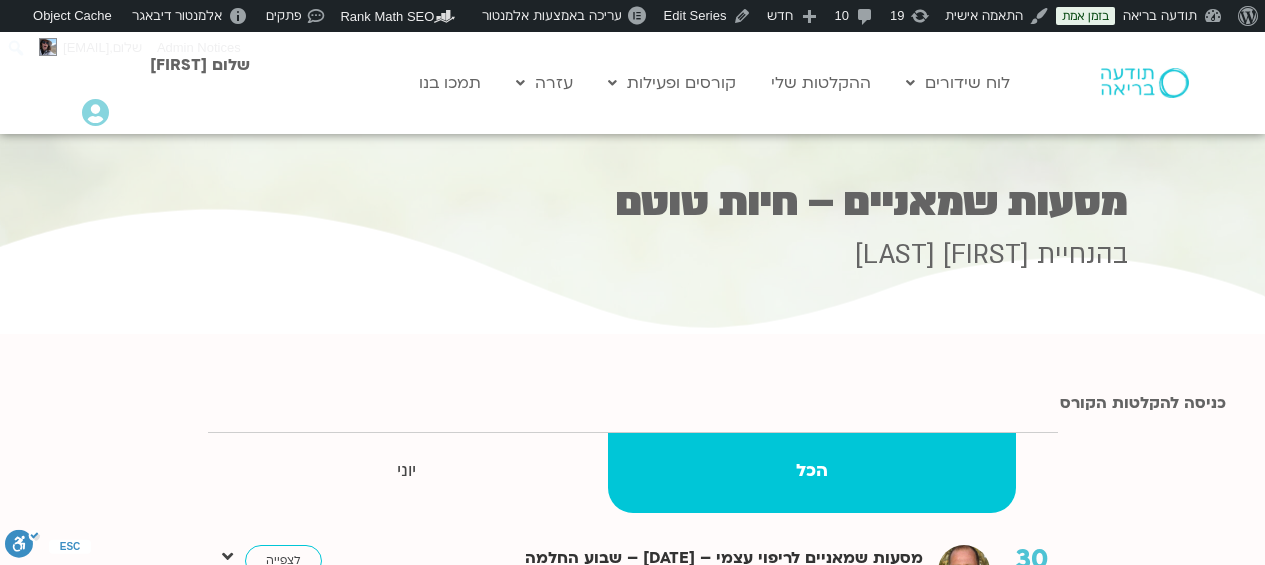 scroll, scrollTop: 0, scrollLeft: 0, axis: both 